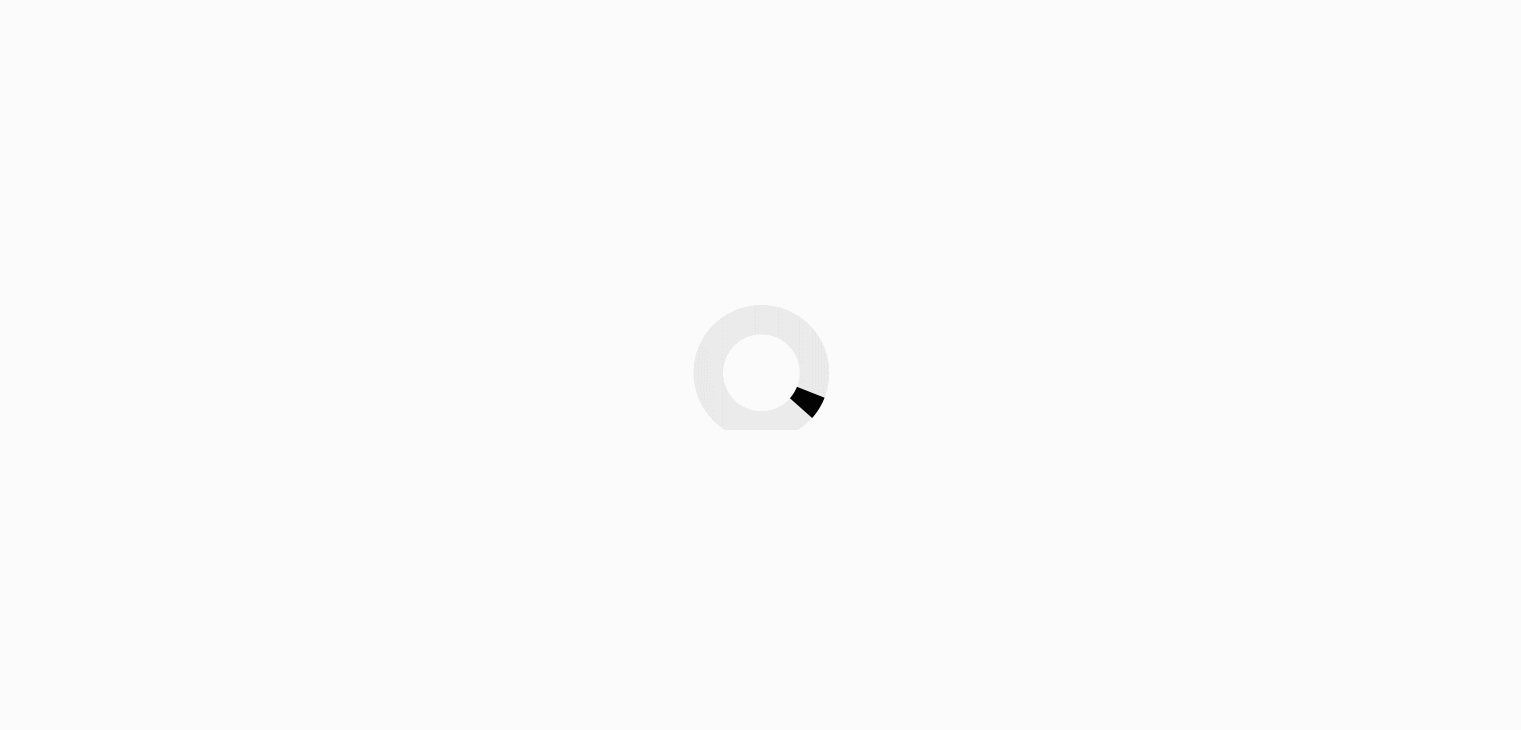 scroll, scrollTop: 0, scrollLeft: 0, axis: both 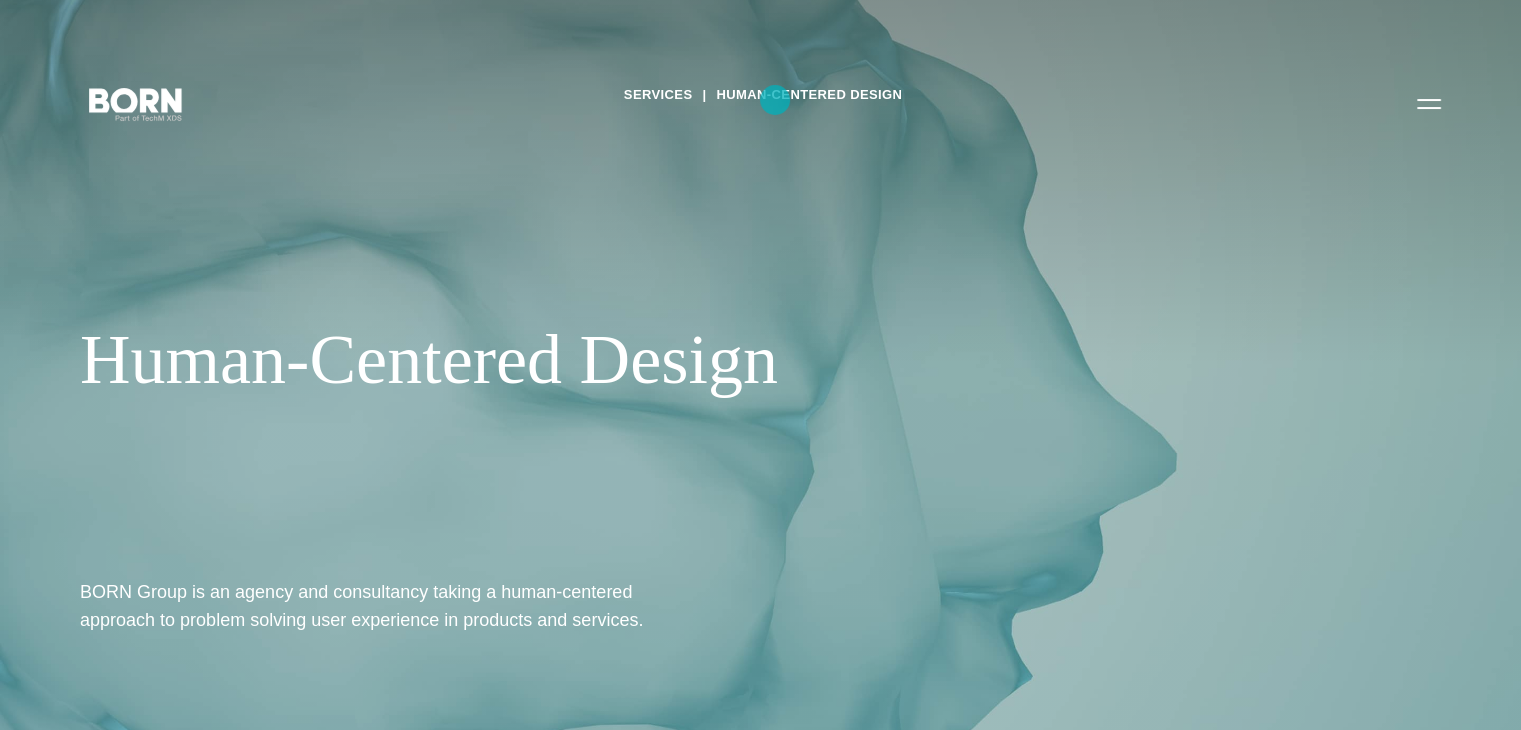 click on "Human-Centered Design" at bounding box center (809, 95) 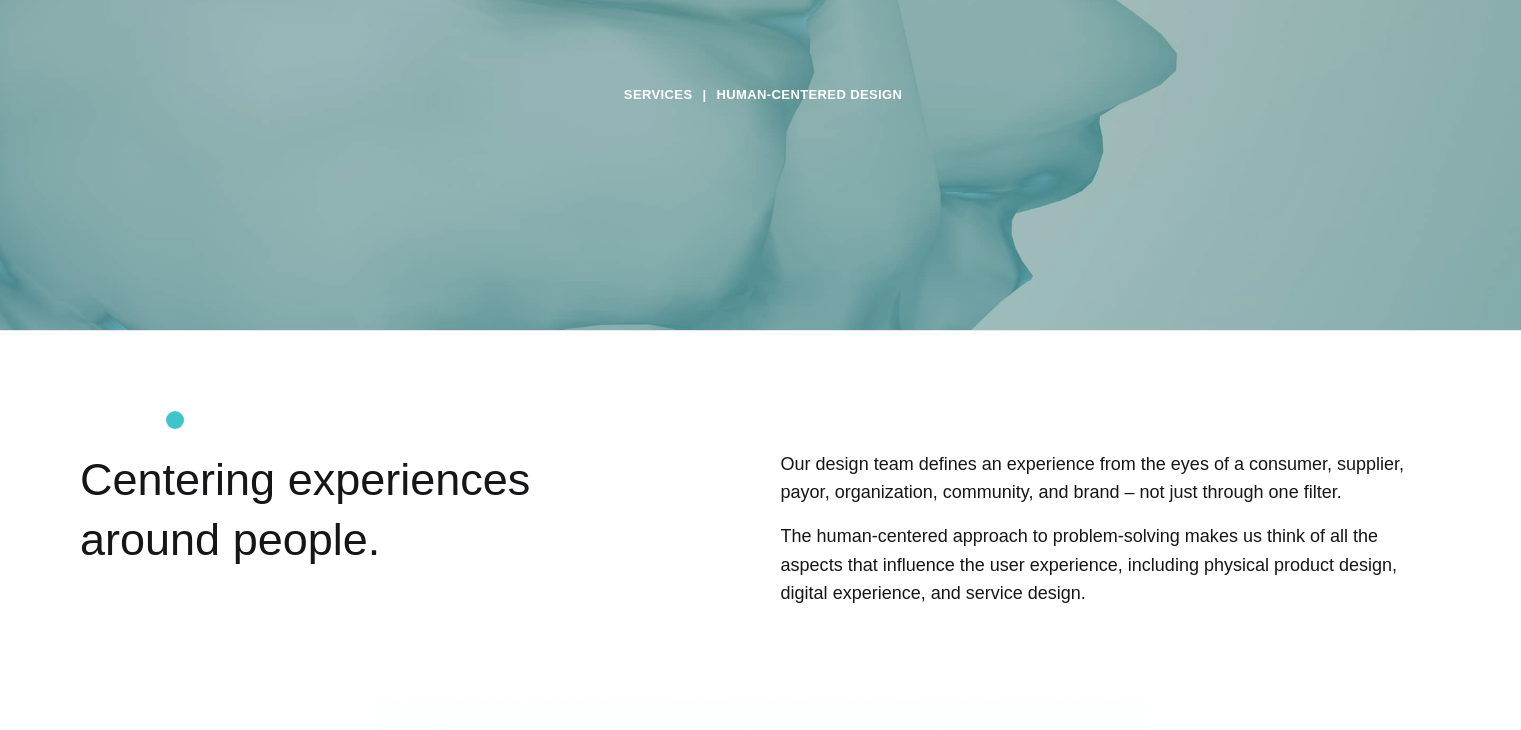 scroll, scrollTop: 0, scrollLeft: 0, axis: both 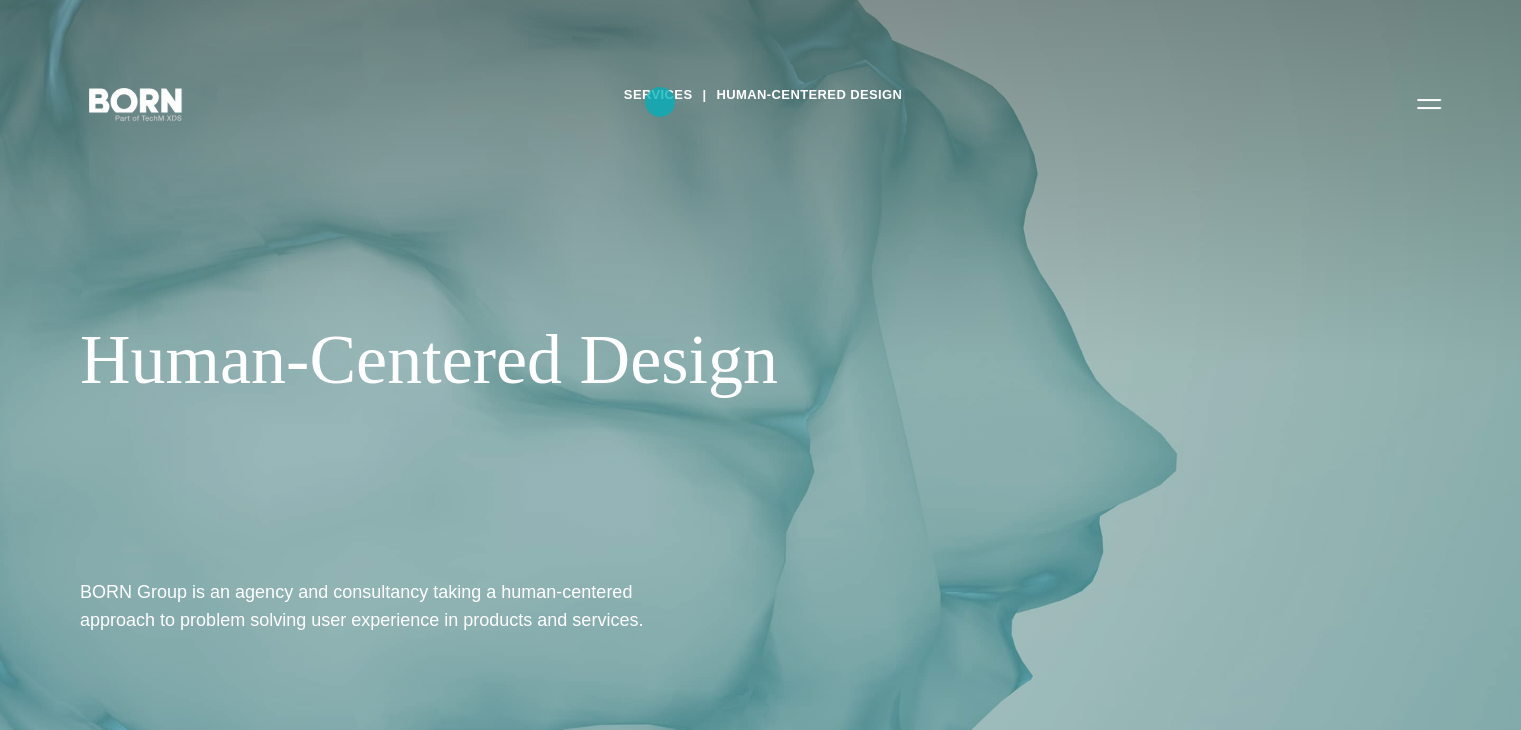 click on "Services" at bounding box center (658, 95) 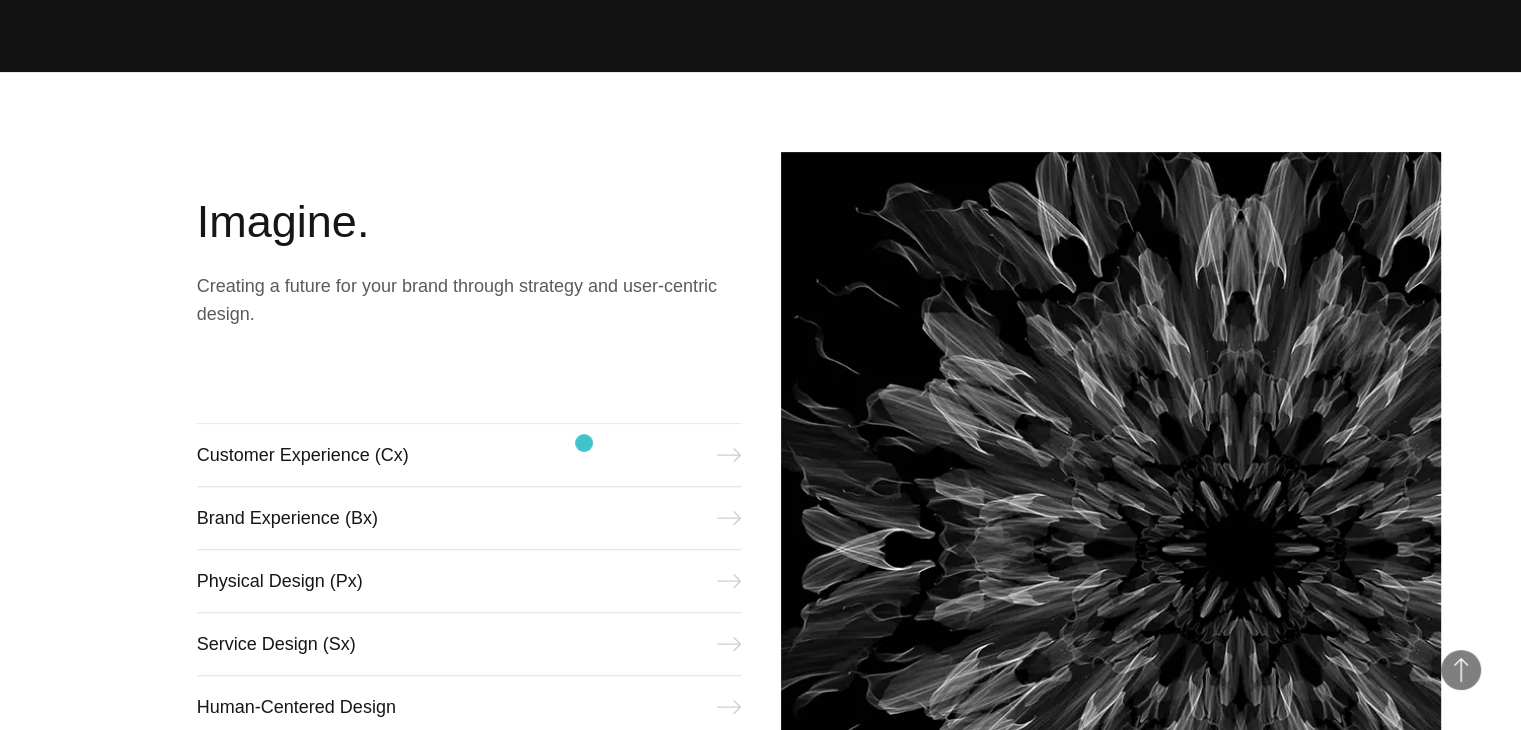 scroll, scrollTop: 700, scrollLeft: 0, axis: vertical 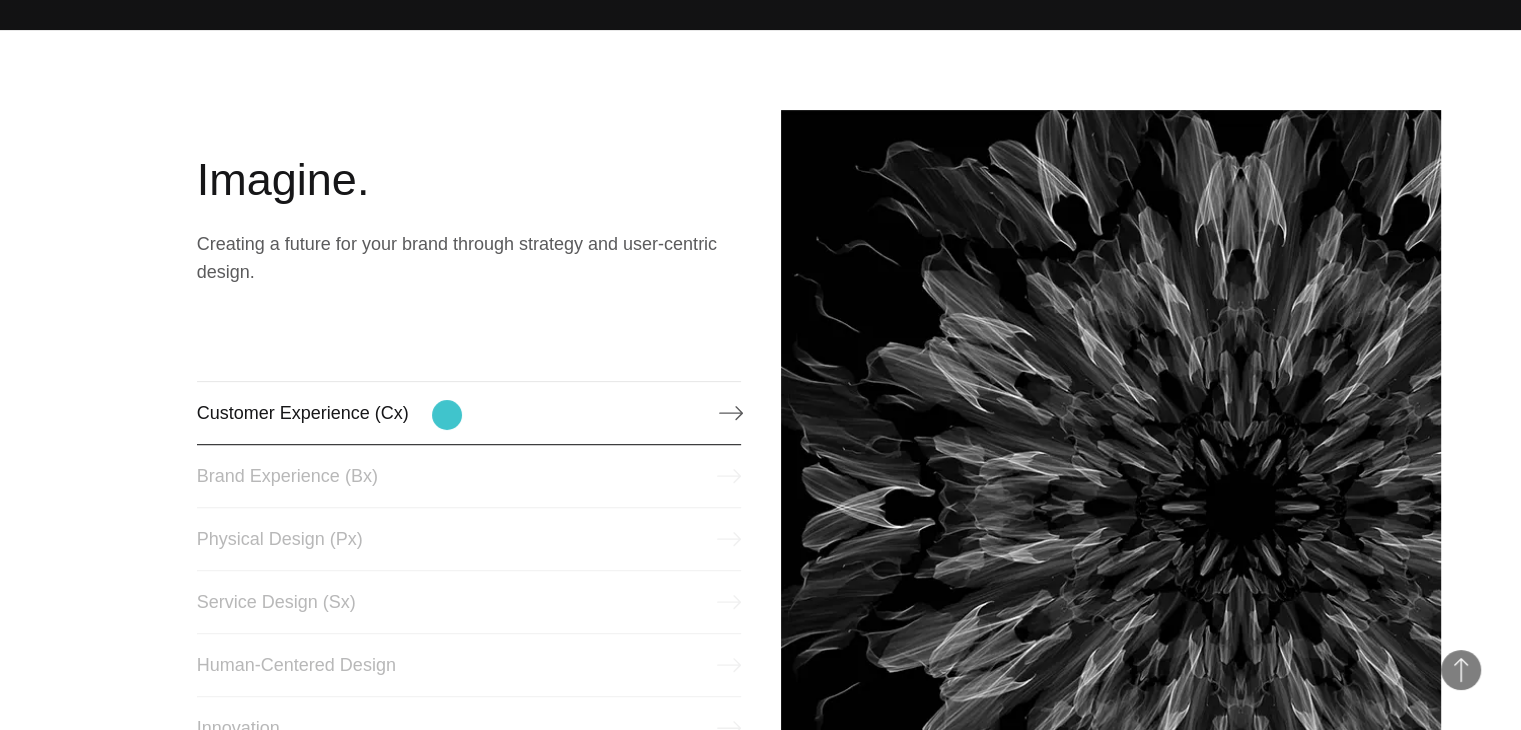 click on "Customer Experience (Cx)" at bounding box center [469, 413] 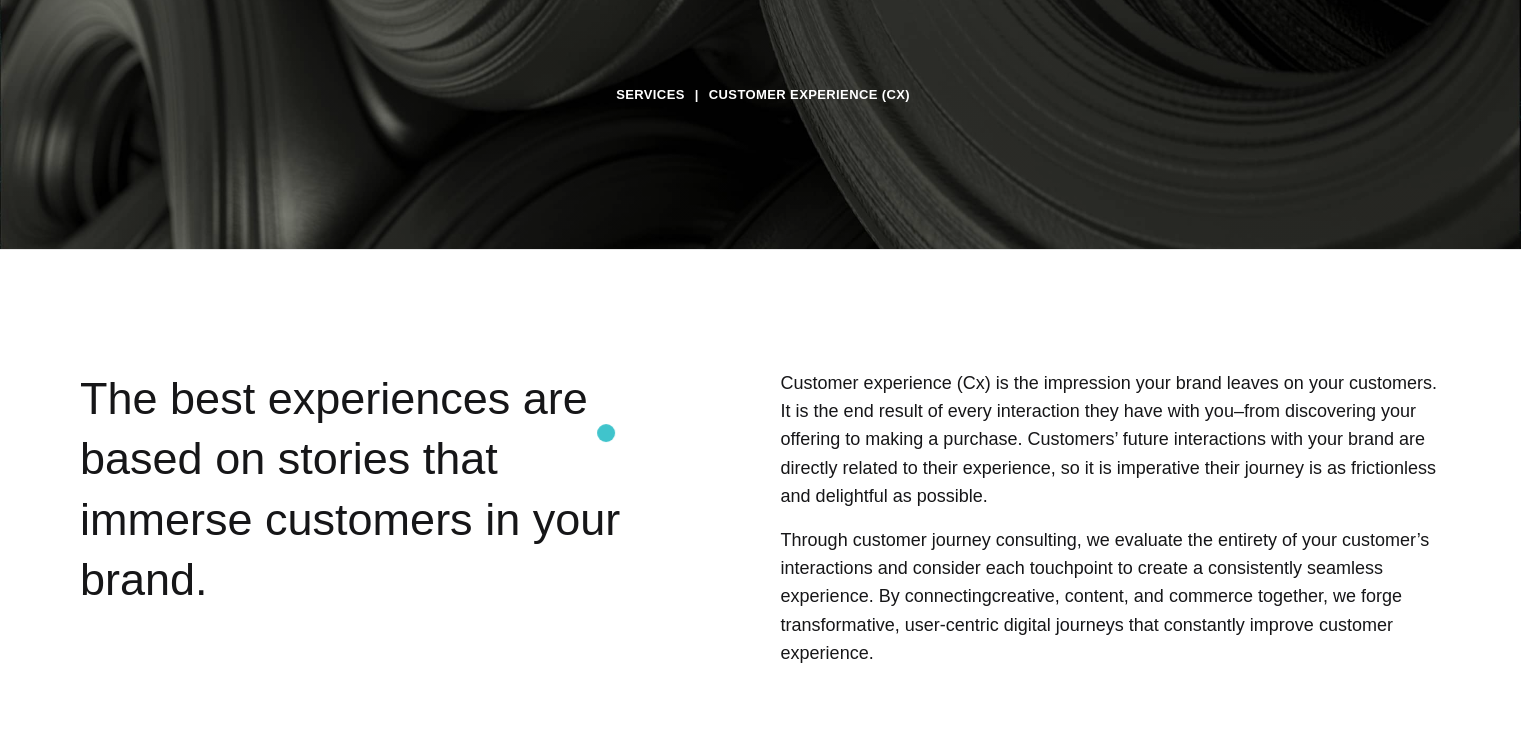 scroll, scrollTop: 500, scrollLeft: 0, axis: vertical 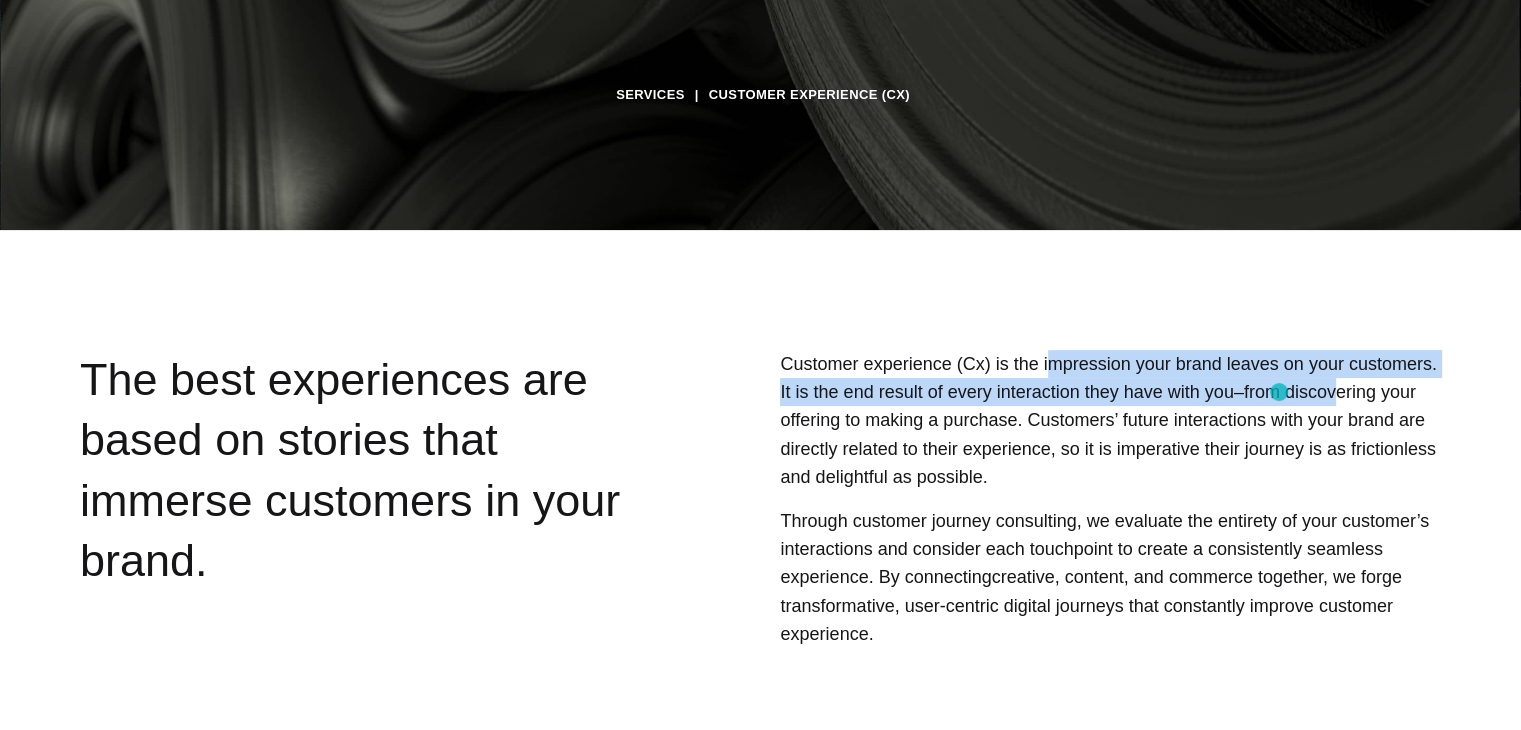 drag, startPoint x: 1025, startPoint y: 364, endPoint x: 1279, endPoint y: 392, distance: 255.53865 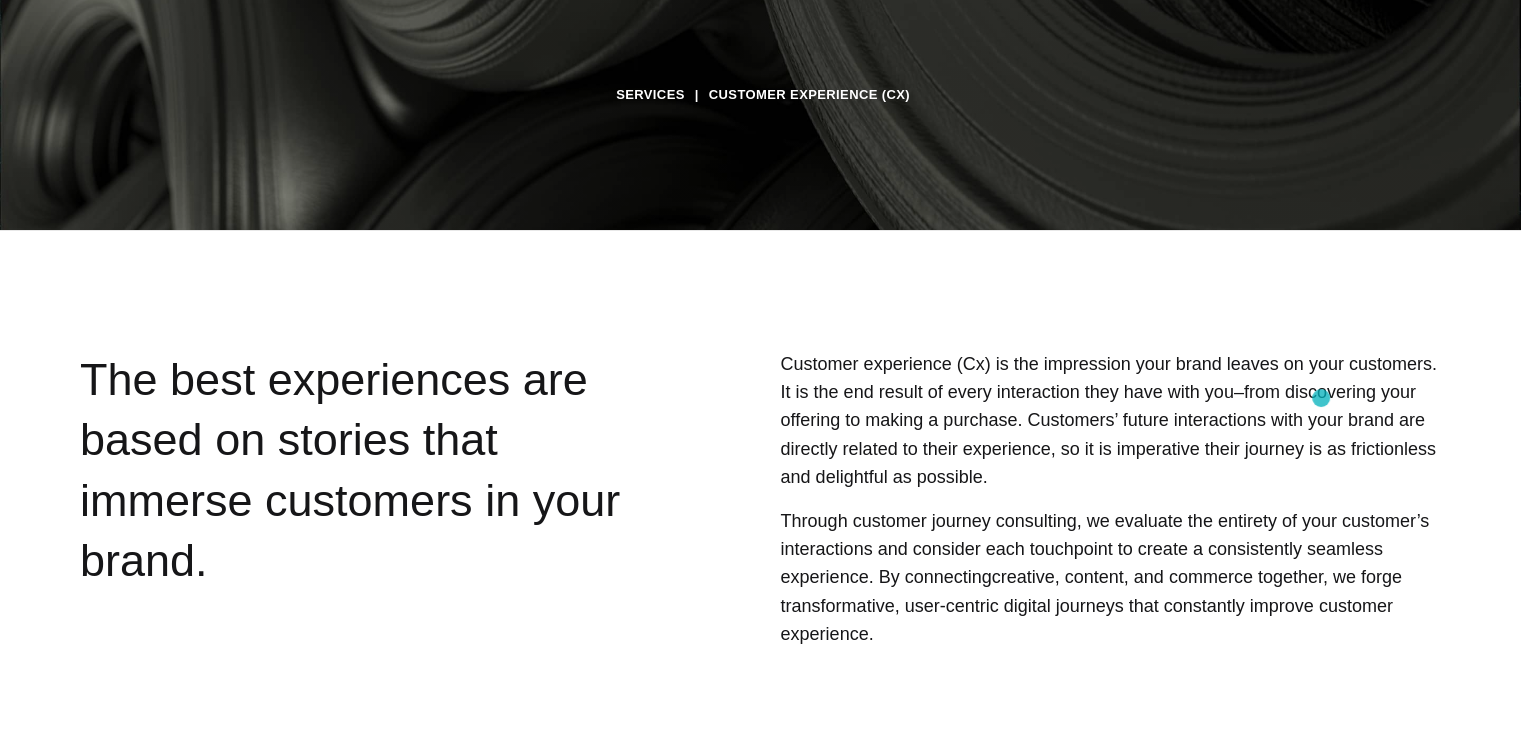 click on "Customer experience (Cx) is the impression your brand leaves on your customers. It is the end result of every interaction they have with you–from discovering your offering to making a purchase. Customers’ future interactions with your brand are directly related to their experience, so it is imperative their journey is as frictionless and delightful as possible." at bounding box center [1110, 420] 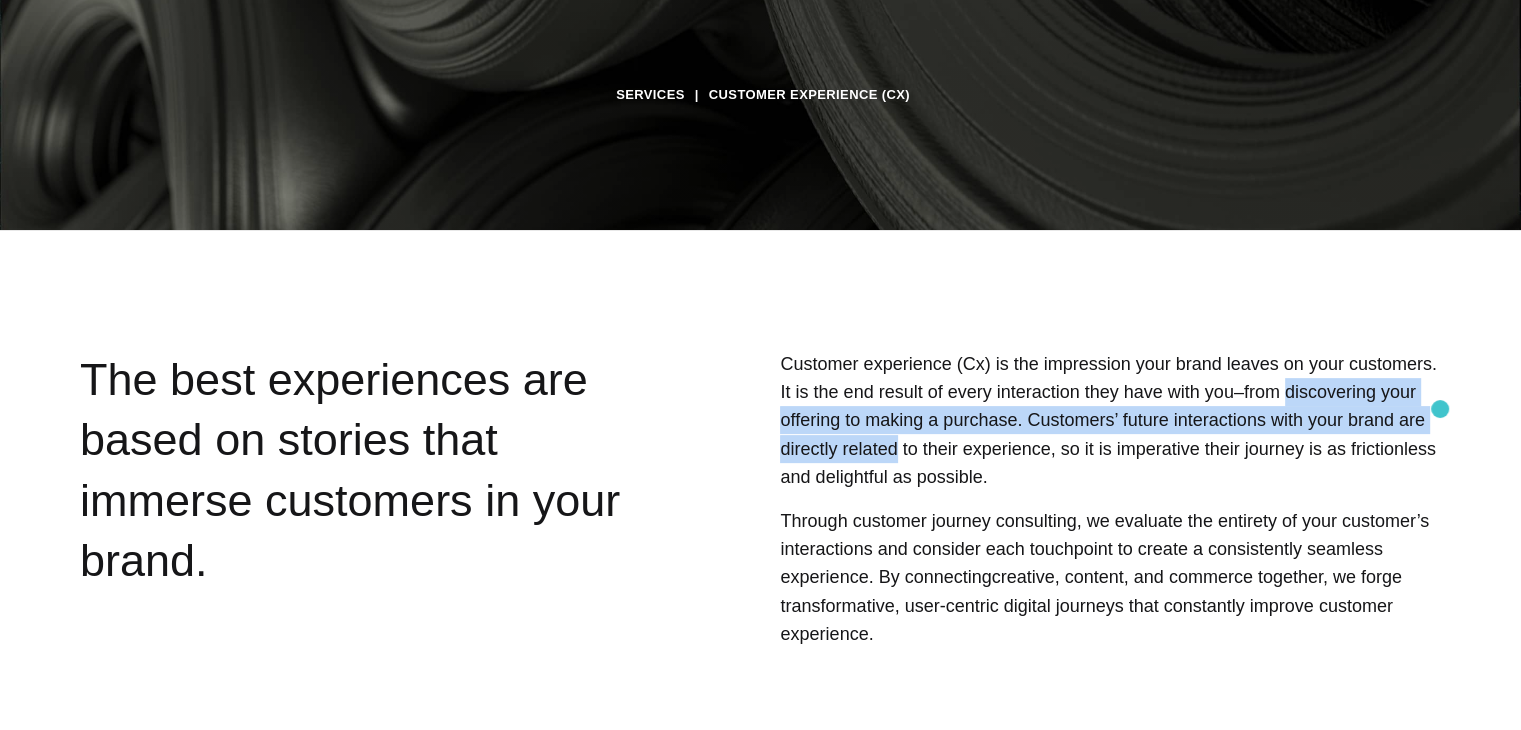 drag, startPoint x: 1234, startPoint y: 392, endPoint x: 1440, endPoint y: 409, distance: 206.70027 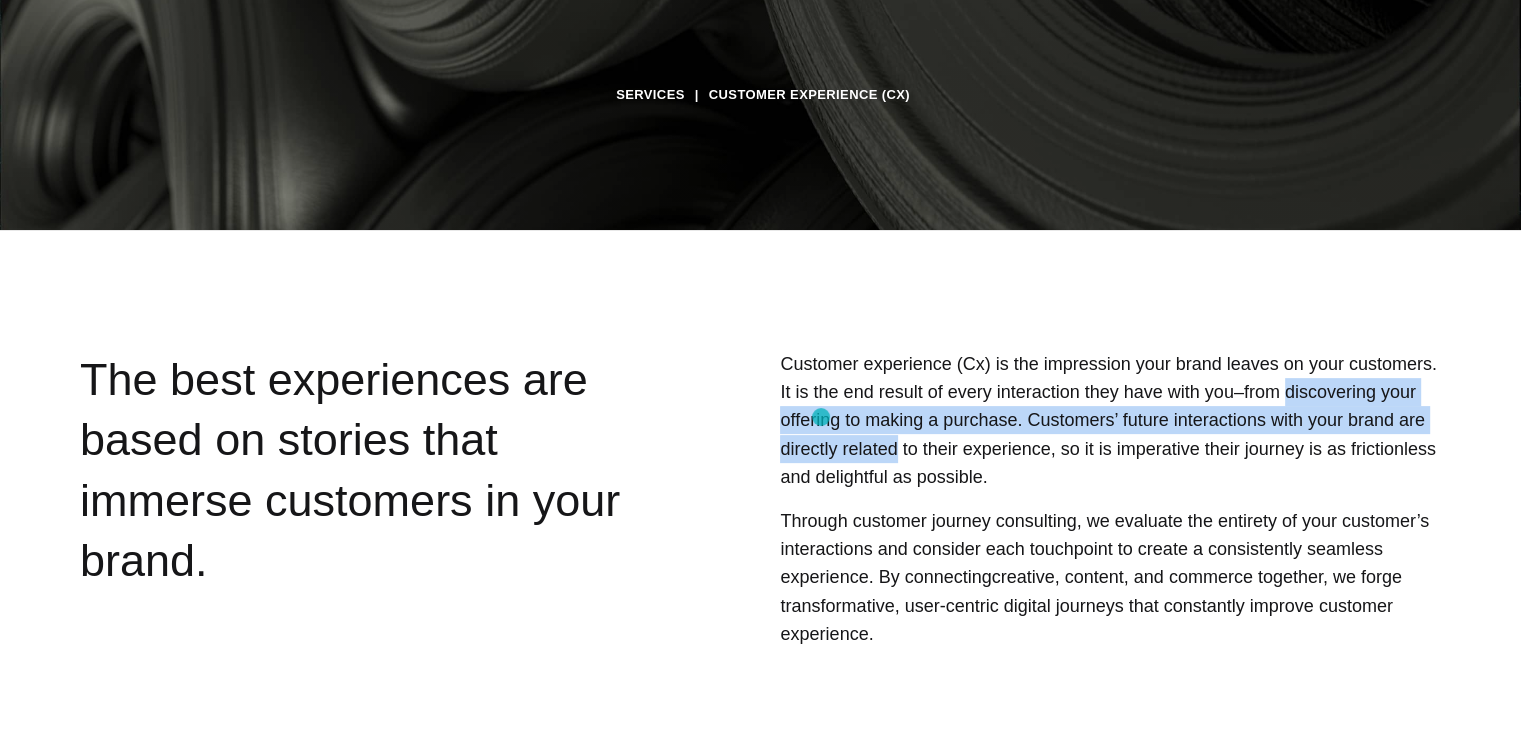 click on "Customer experience (Cx) is the impression your brand leaves on your customers. It is the end result of every interaction they have with you–from discovering your offering to making a purchase. Customers’ future interactions with your brand are directly related to their experience, so it is imperative their journey is as frictionless and delightful as possible." at bounding box center (1110, 420) 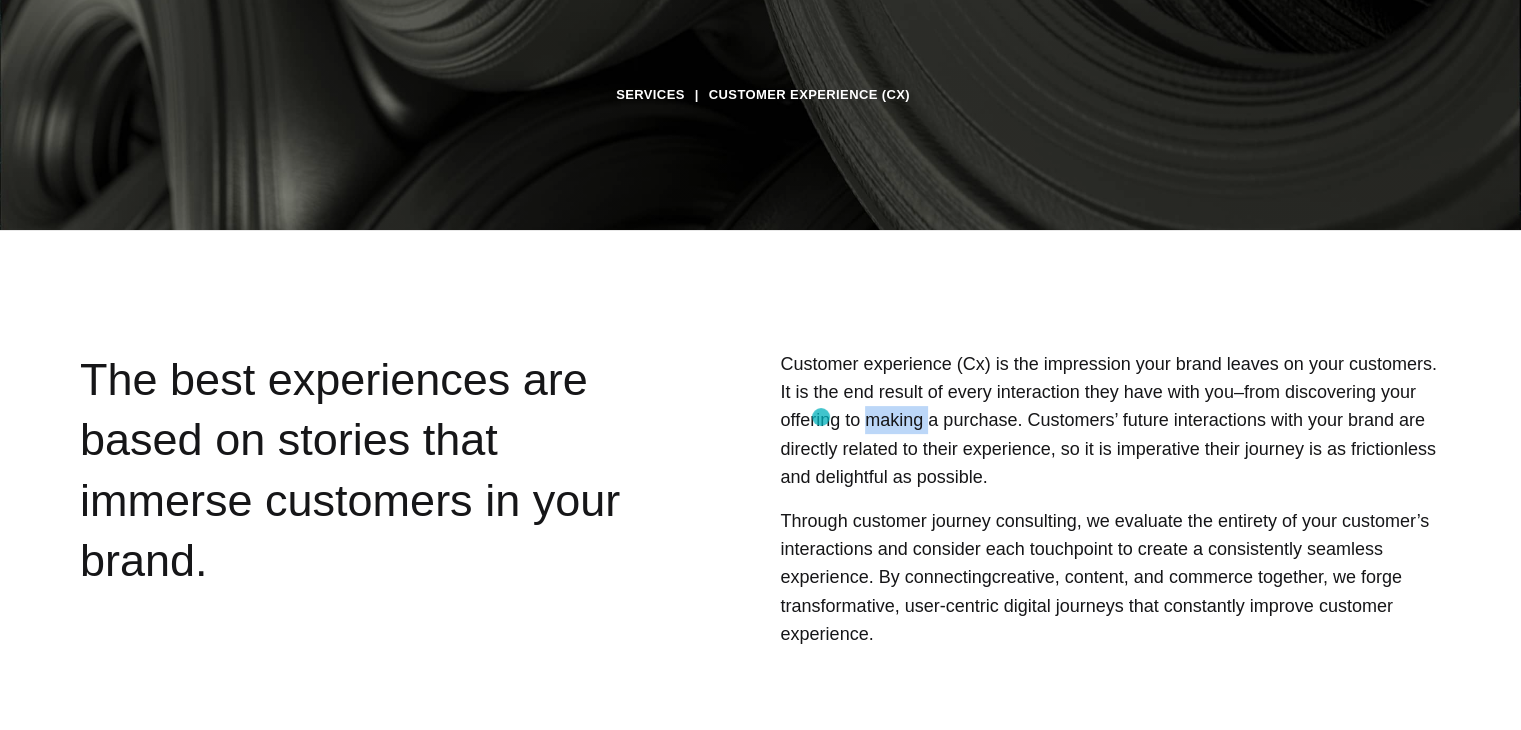 click on "Customer experience (Cx) is the impression your brand leaves on your customers. It is the end result of every interaction they have with you–from discovering your offering to making a purchase. Customers’ future interactions with your brand are directly related to their experience, so it is imperative their journey is as frictionless and delightful as possible." at bounding box center (1110, 420) 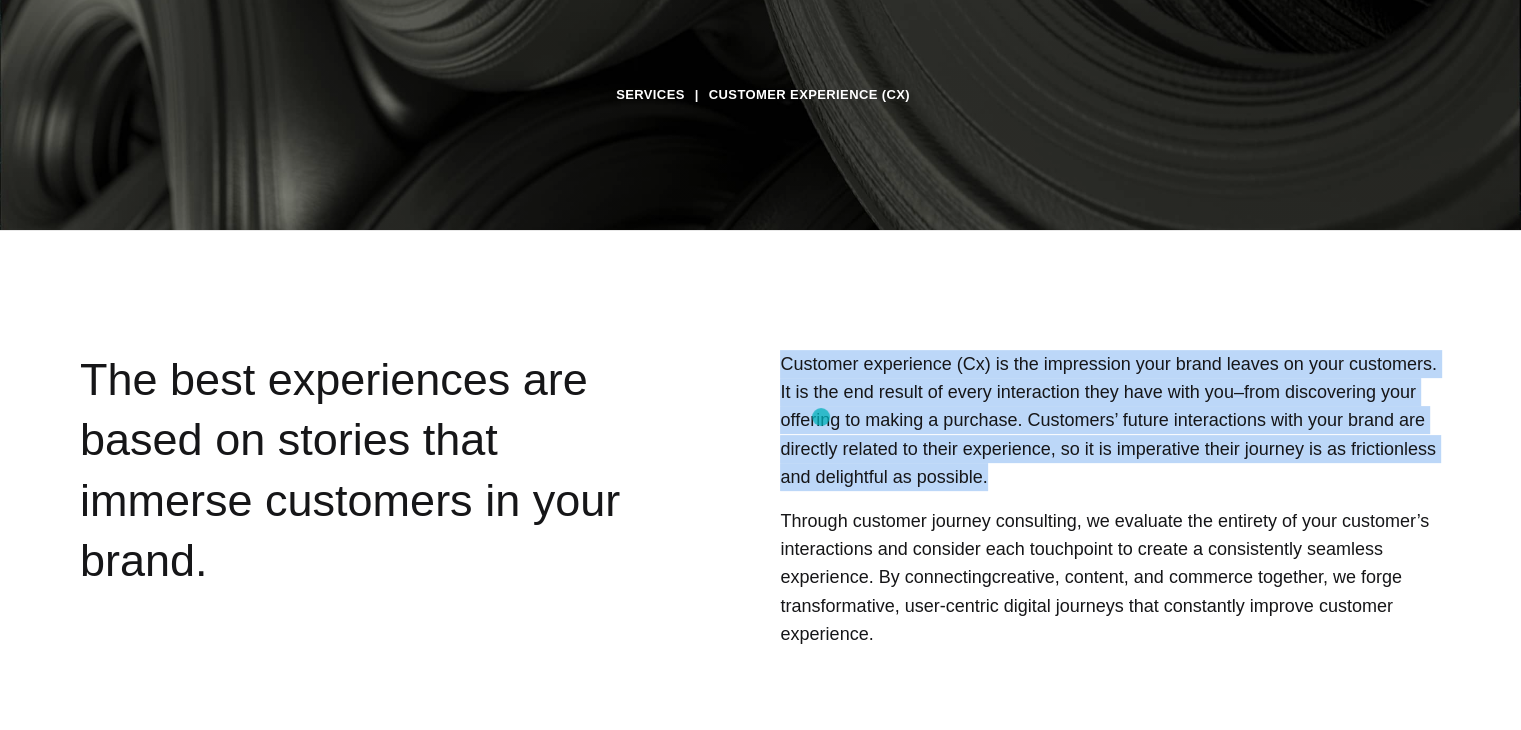 click on "Customer experience (Cx) is the impression your brand leaves on your customers. It is the end result of every interaction they have with you–from discovering your offering to making a purchase. Customers’ future interactions with your brand are directly related to their experience, so it is imperative their journey is as frictionless and delightful as possible." at bounding box center [1110, 420] 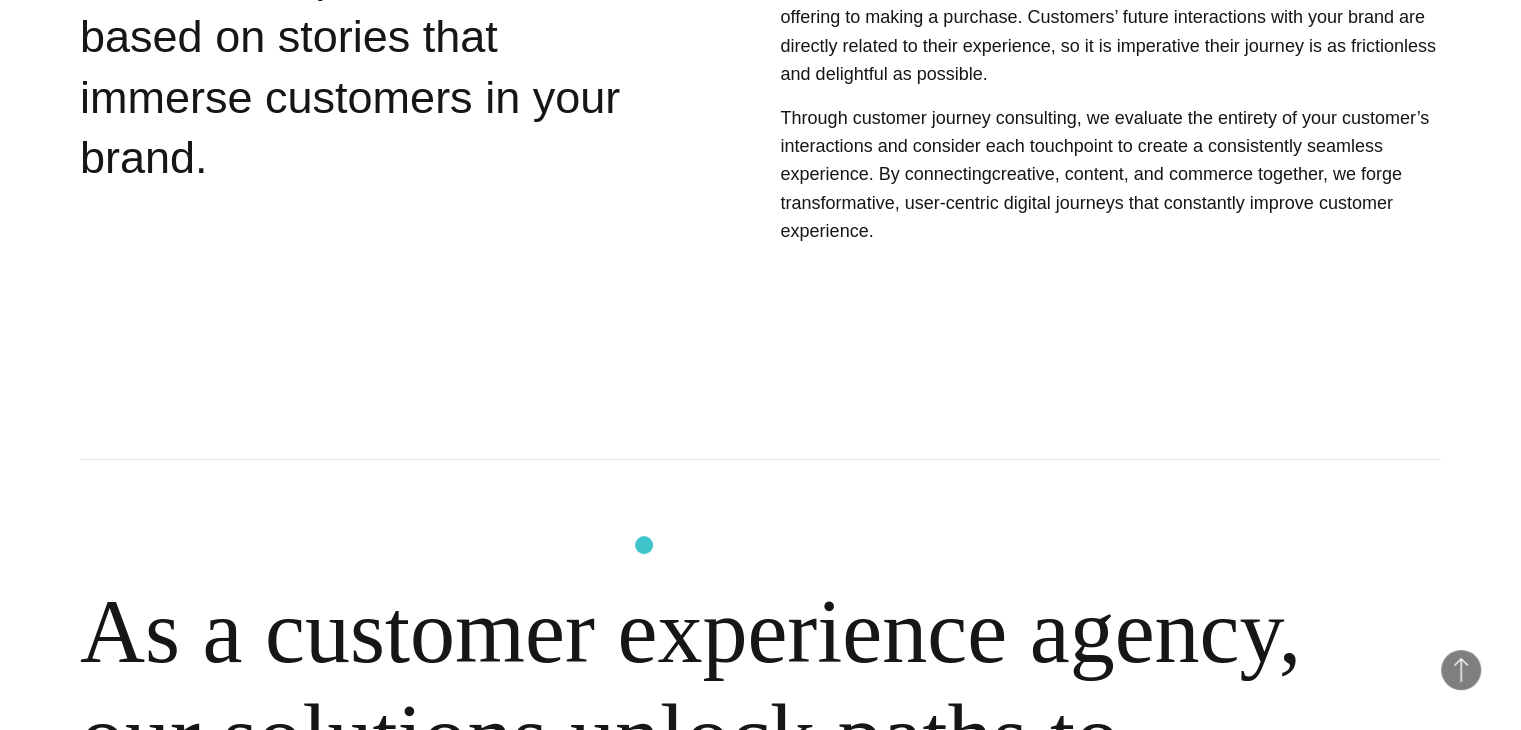 scroll, scrollTop: 1100, scrollLeft: 0, axis: vertical 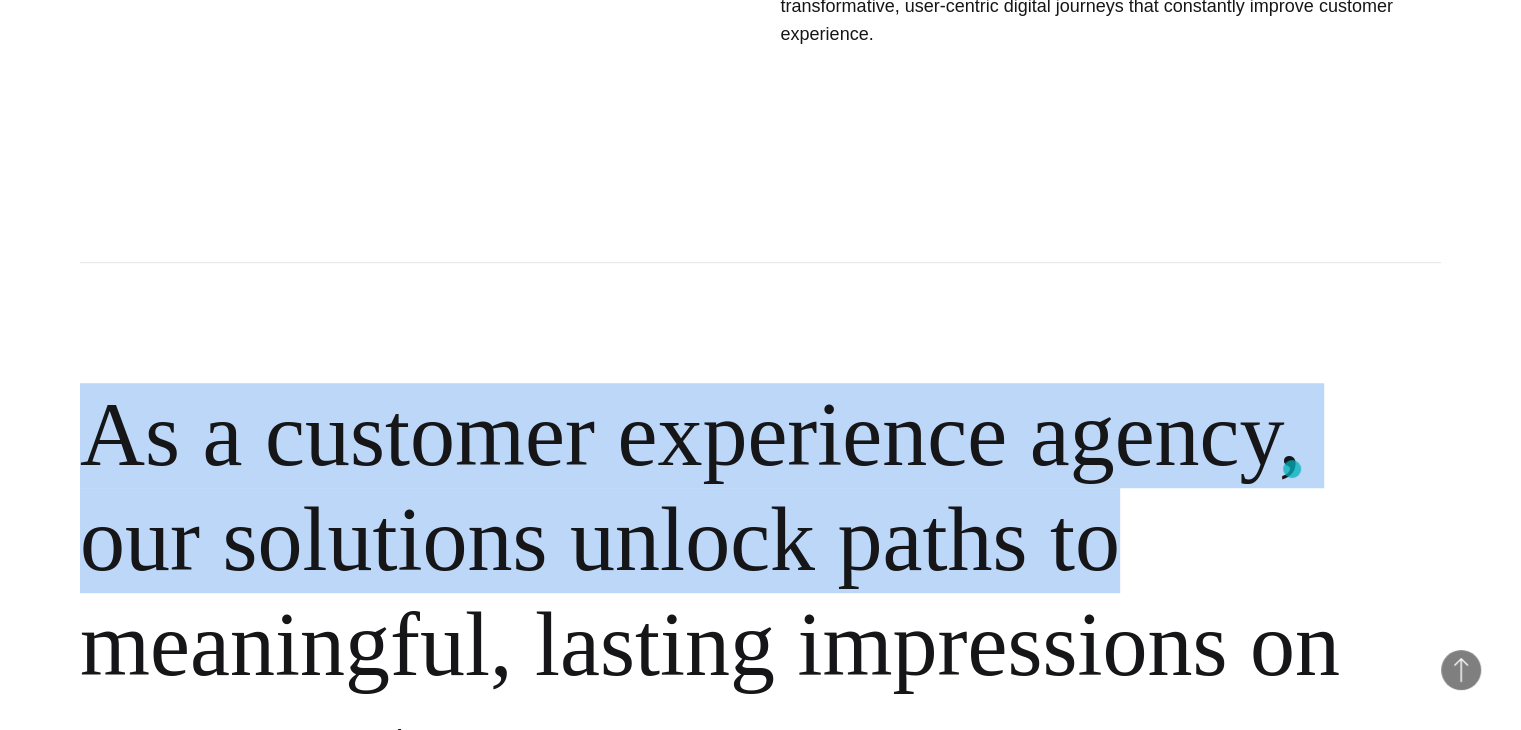 drag, startPoint x: 84, startPoint y: 421, endPoint x: 1292, endPoint y: 469, distance: 1208.9532 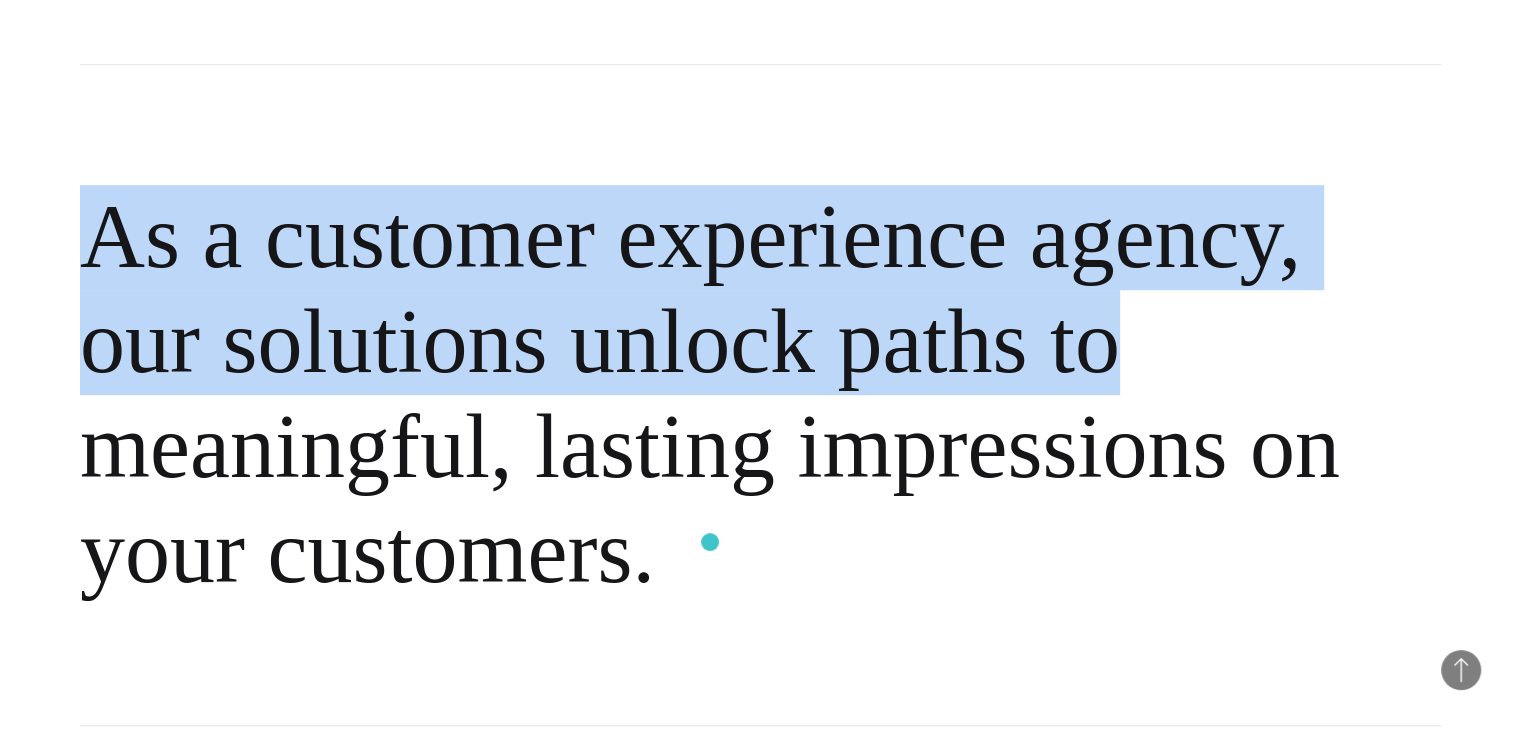 scroll, scrollTop: 1300, scrollLeft: 0, axis: vertical 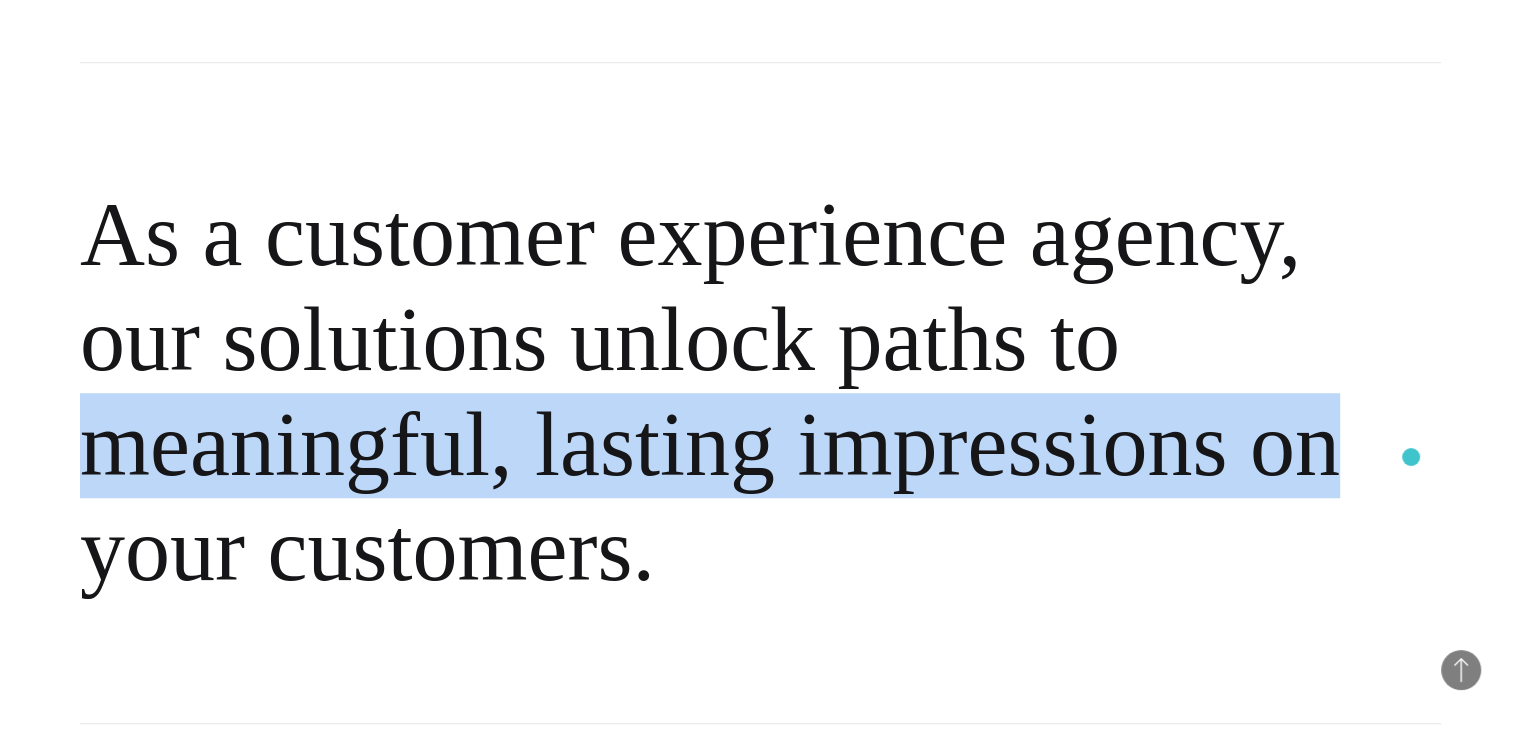 drag, startPoint x: 78, startPoint y: 433, endPoint x: 1411, endPoint y: 457, distance: 1333.2161 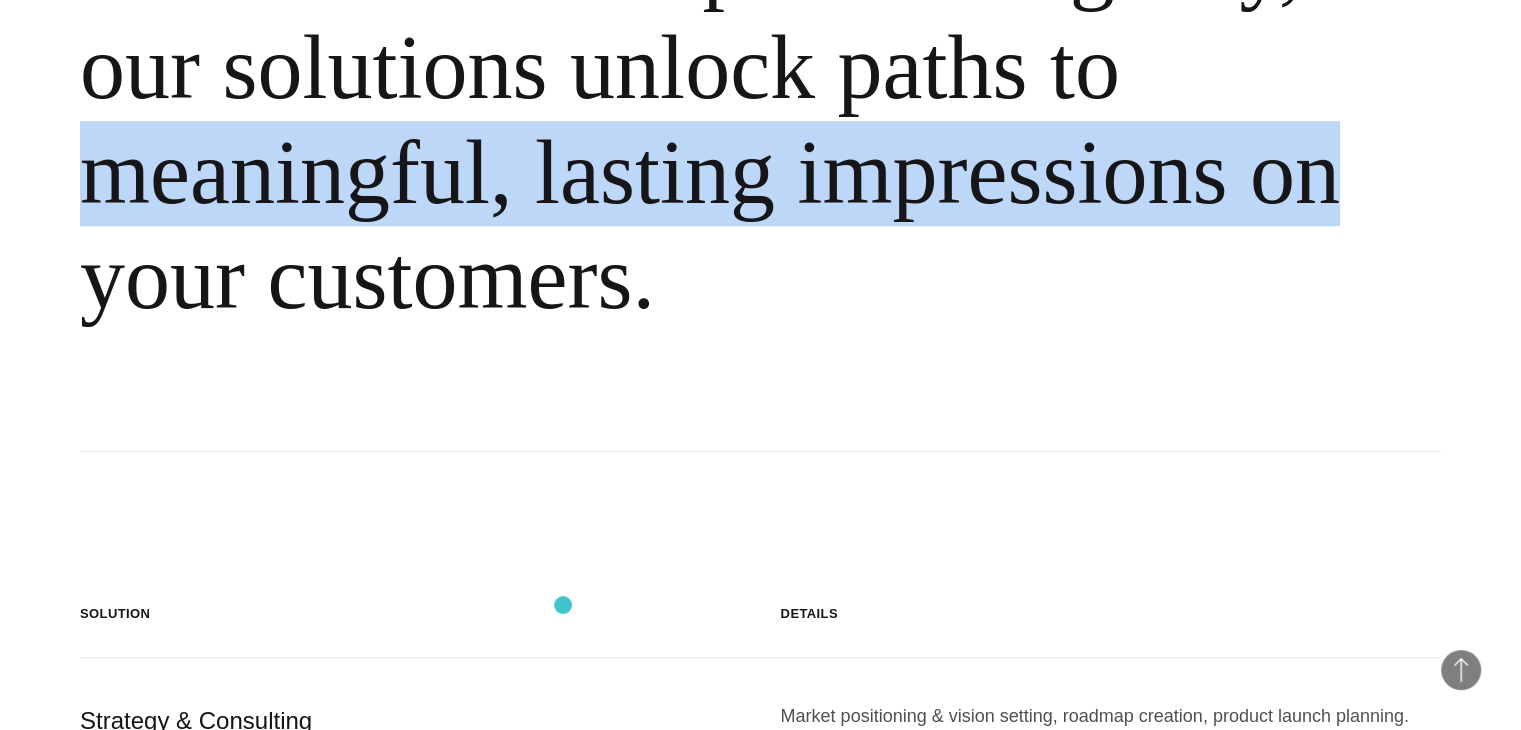 scroll, scrollTop: 1800, scrollLeft: 0, axis: vertical 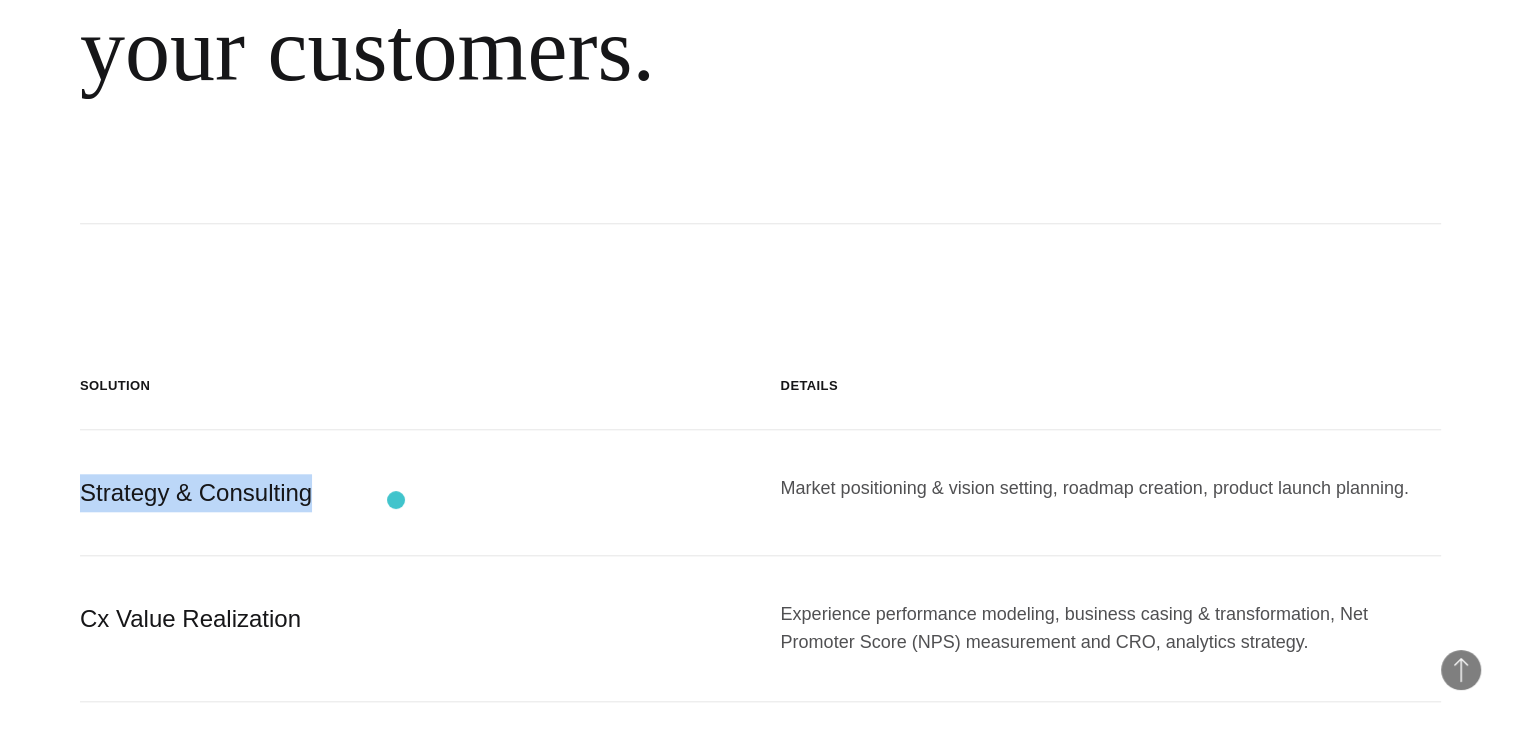 drag, startPoint x: 54, startPoint y: 454, endPoint x: 396, endPoint y: 500, distance: 345.0797 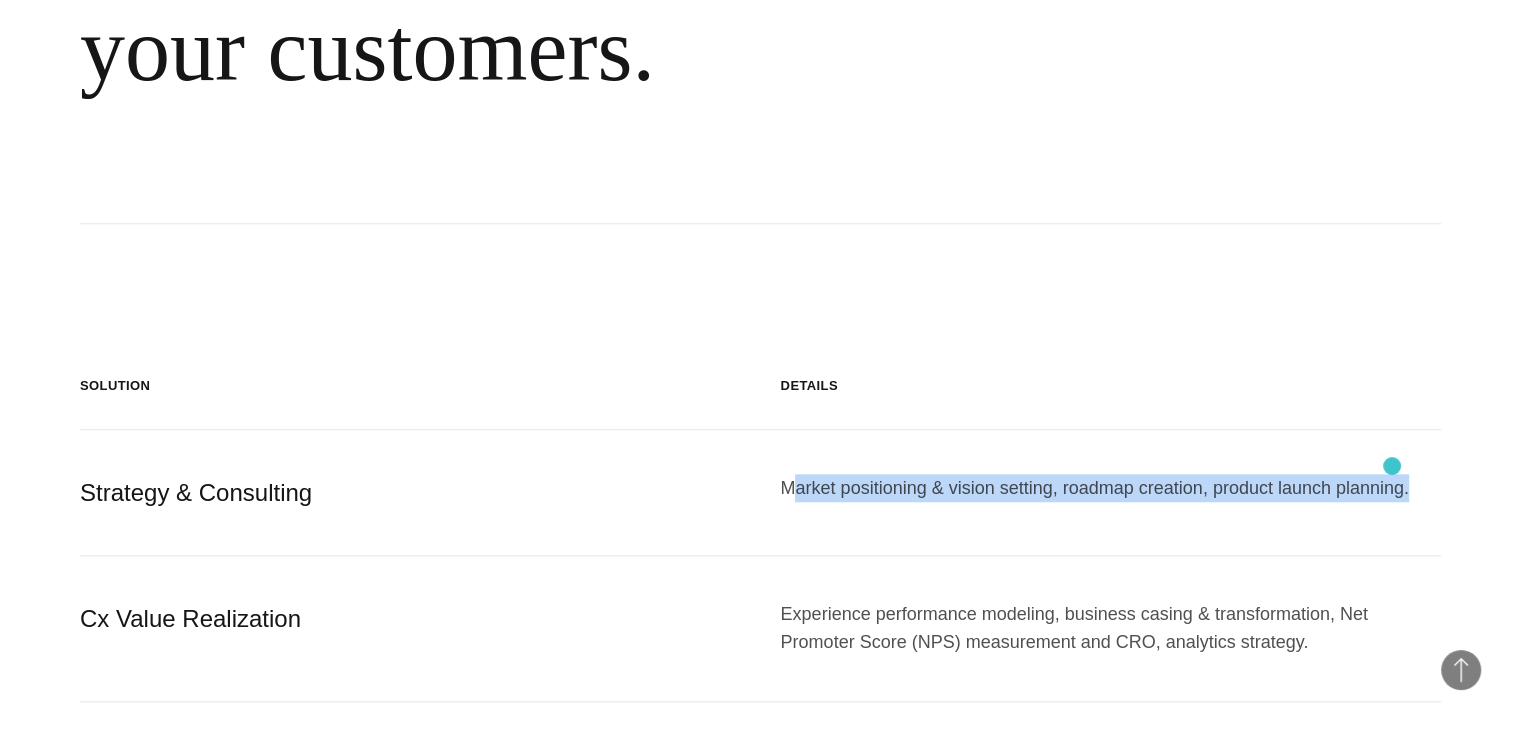 drag, startPoint x: 800, startPoint y: 469, endPoint x: 1392, endPoint y: 466, distance: 592.0076 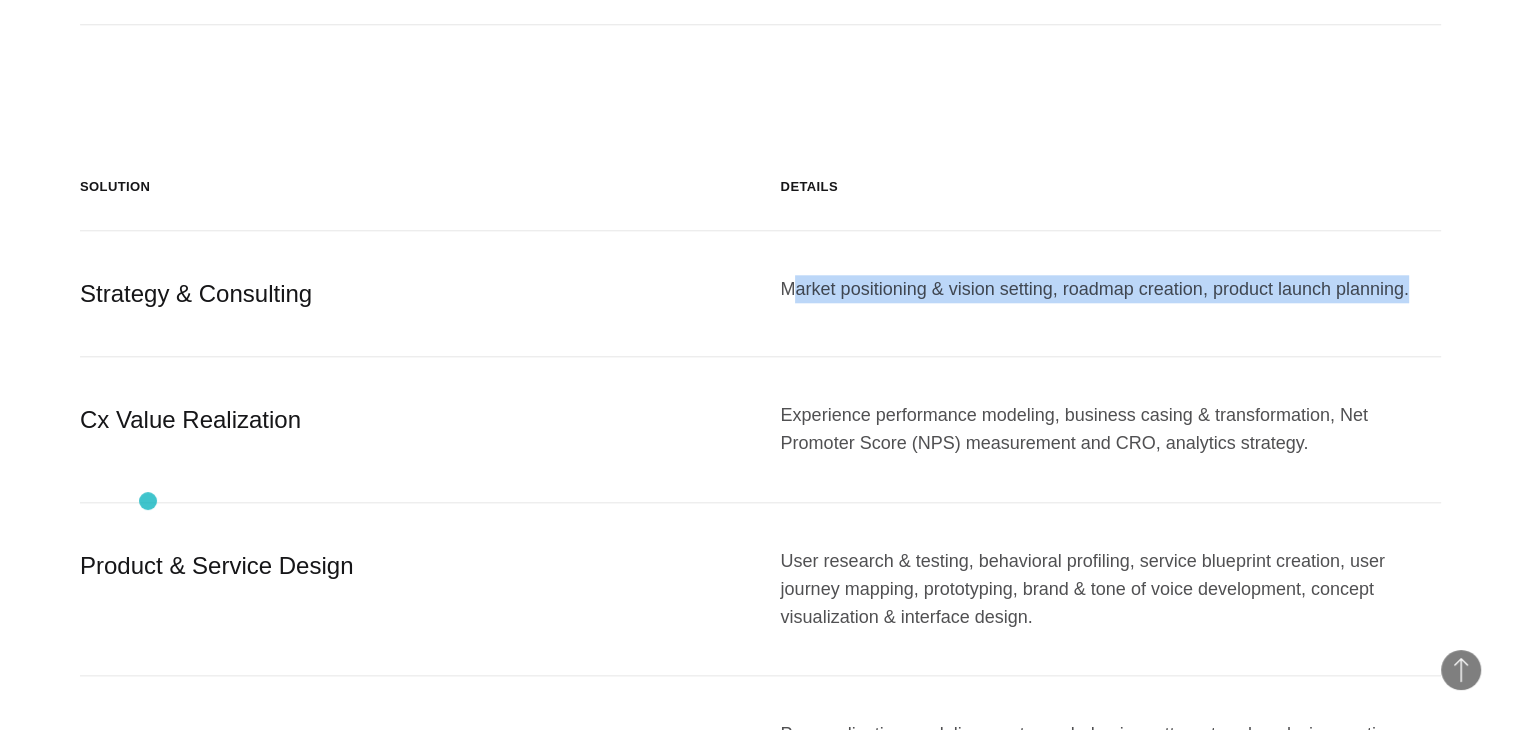 scroll, scrollTop: 2000, scrollLeft: 0, axis: vertical 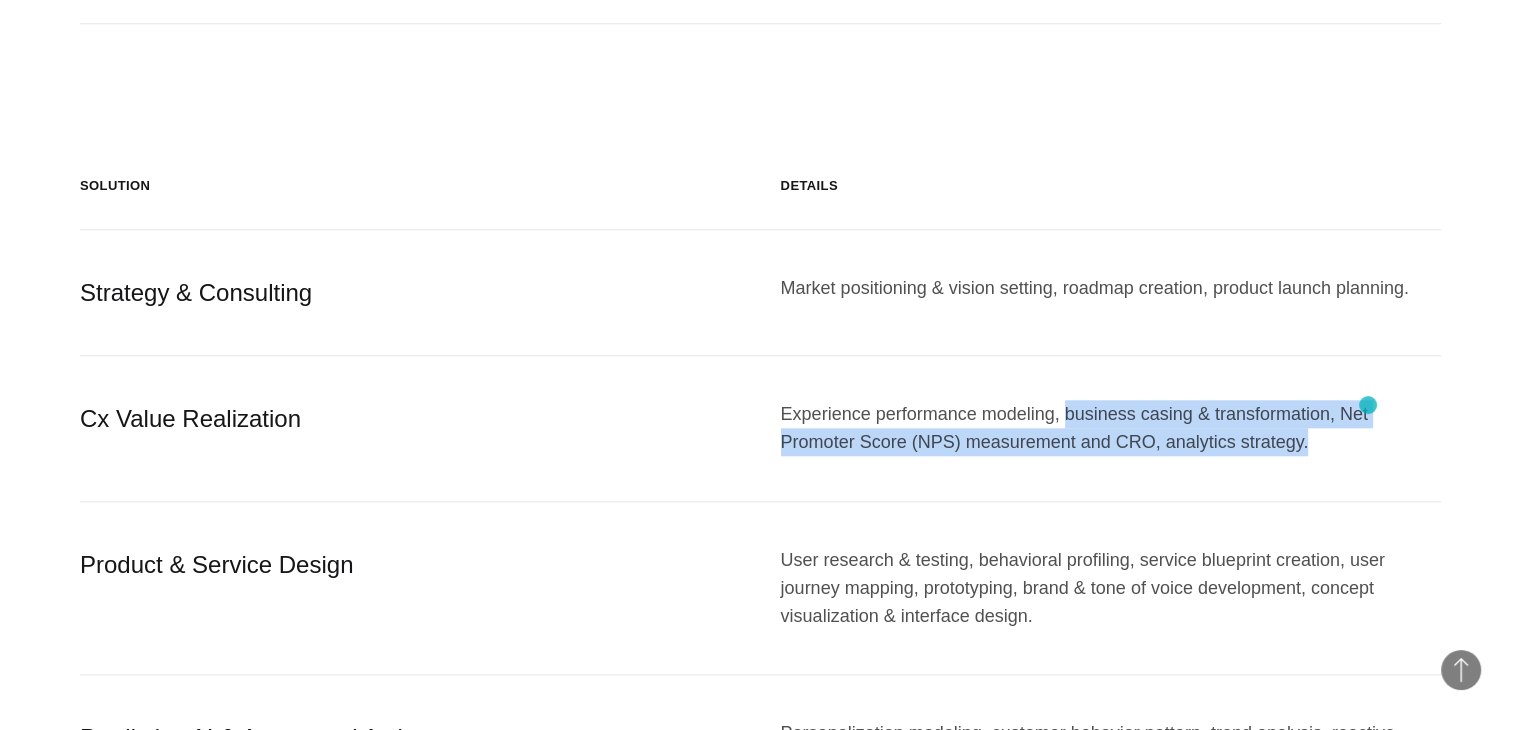 drag, startPoint x: 1046, startPoint y: 393, endPoint x: 1368, endPoint y: 405, distance: 322.2235 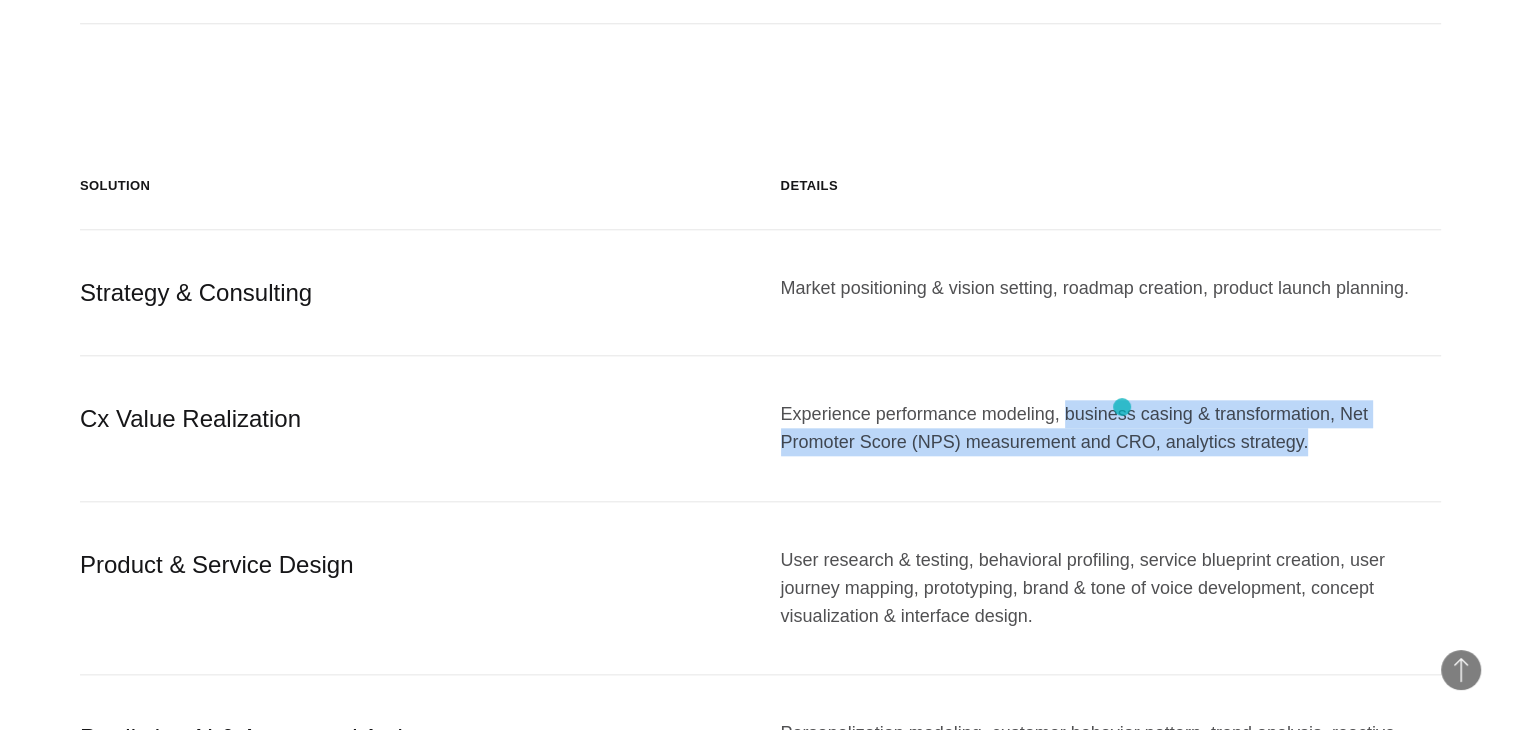 click on "Experience performance modeling, business casing & transformation, Net Promoter Score (NPS) measurement and CRO, analytics strategy." at bounding box center [1111, 428] 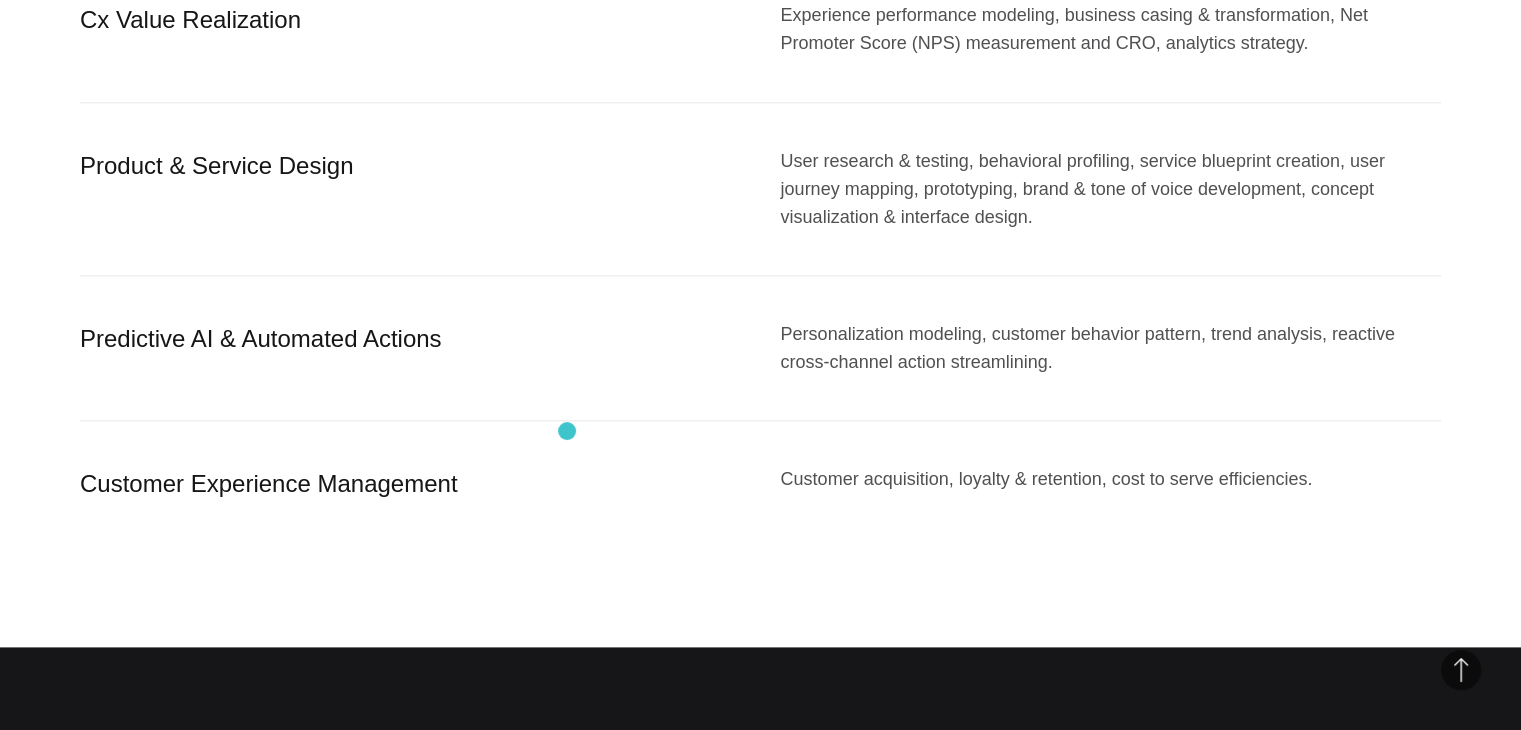 scroll, scrollTop: 2400, scrollLeft: 0, axis: vertical 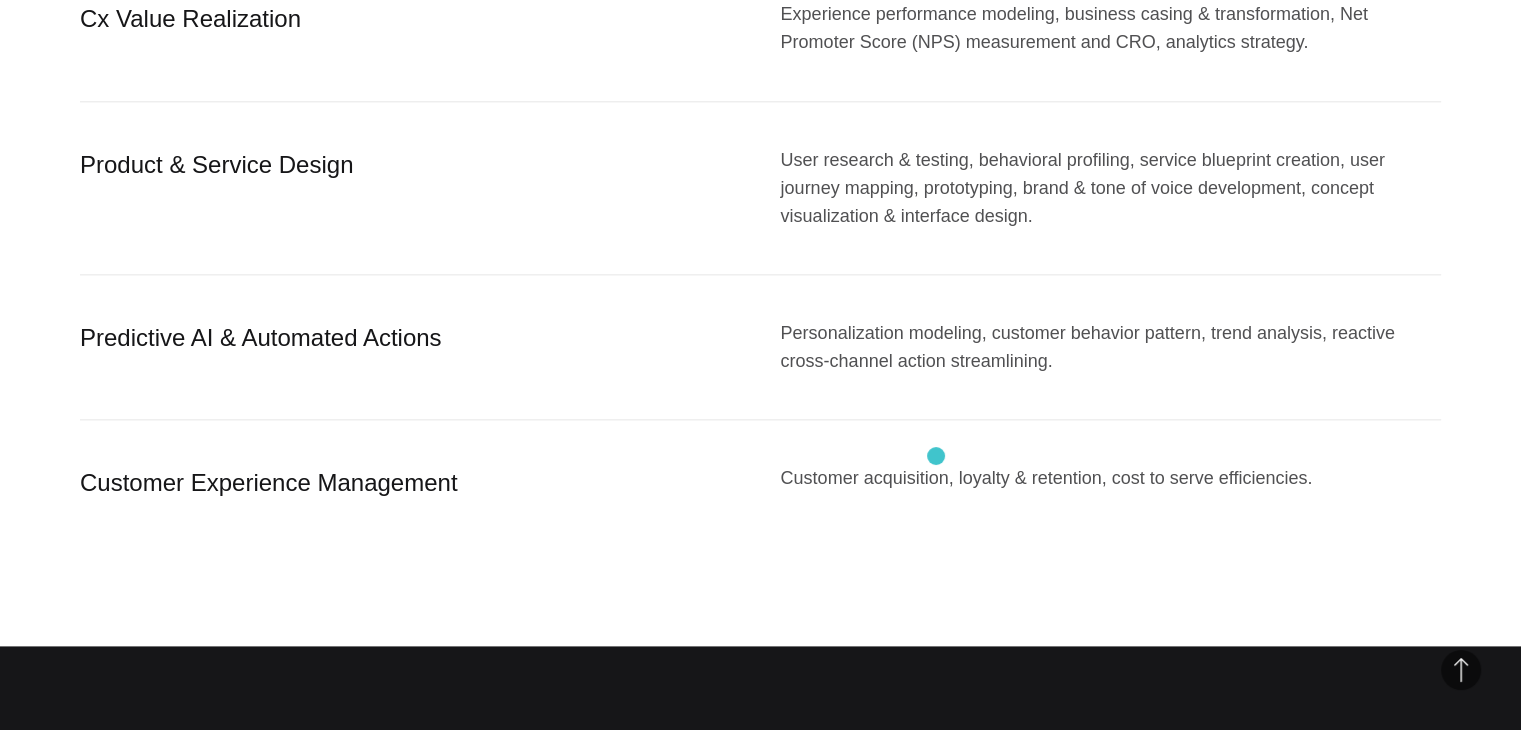 click on "Customer acquisition, loyalty & retention, cost to serve efficiencies." at bounding box center (1111, 483) 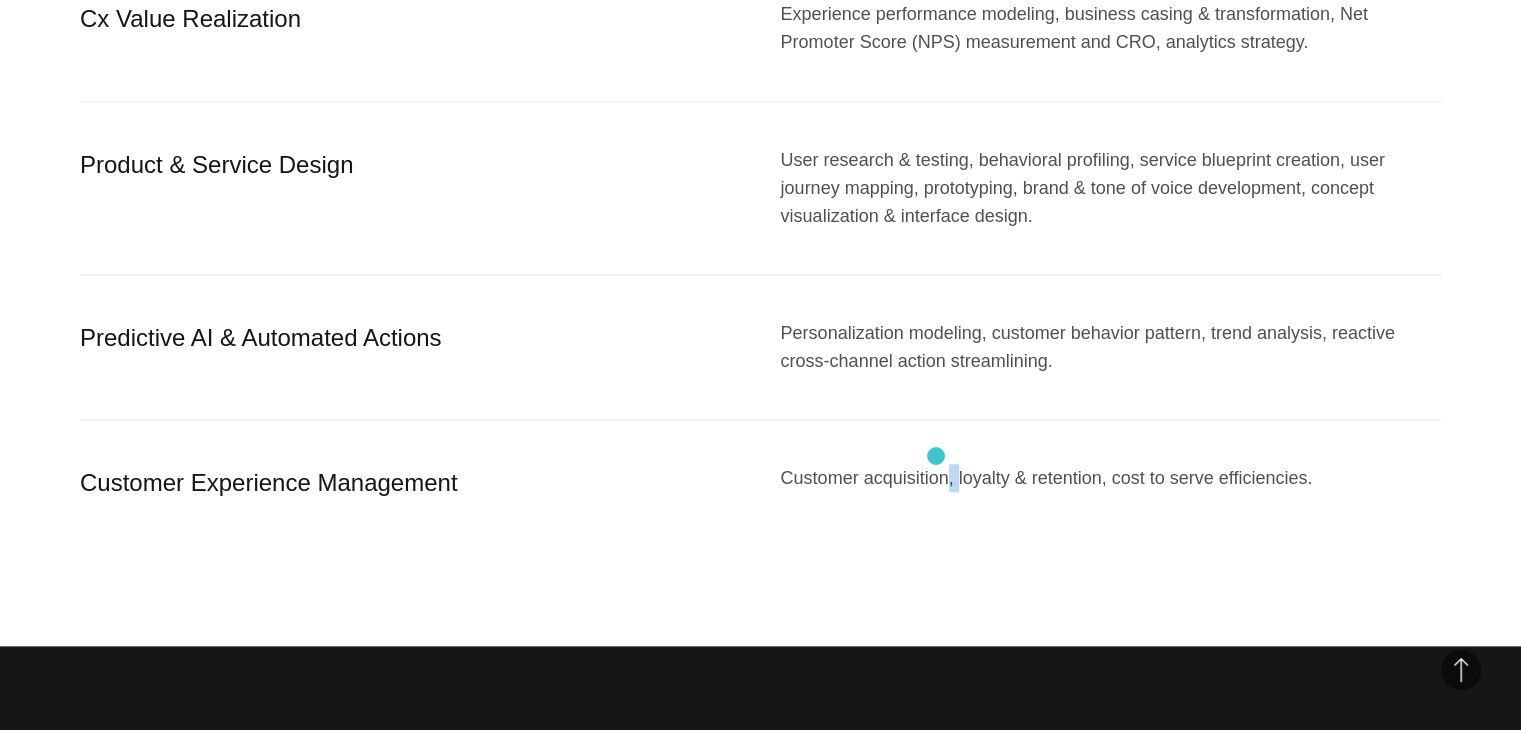 click on "Customer acquisition, loyalty & retention, cost to serve efficiencies." at bounding box center (1111, 483) 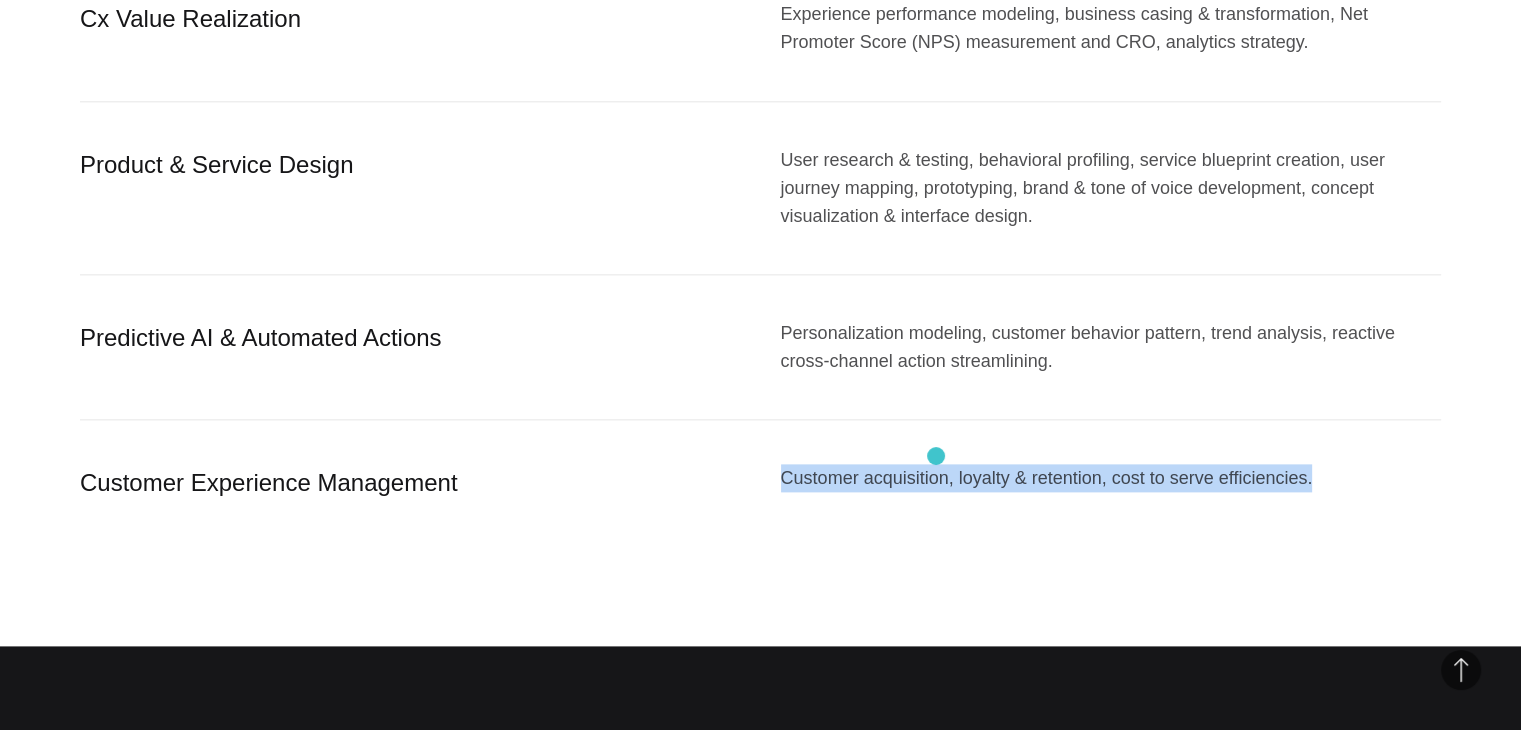 click on "Customer acquisition, loyalty & retention, cost to serve efficiencies." at bounding box center (1111, 483) 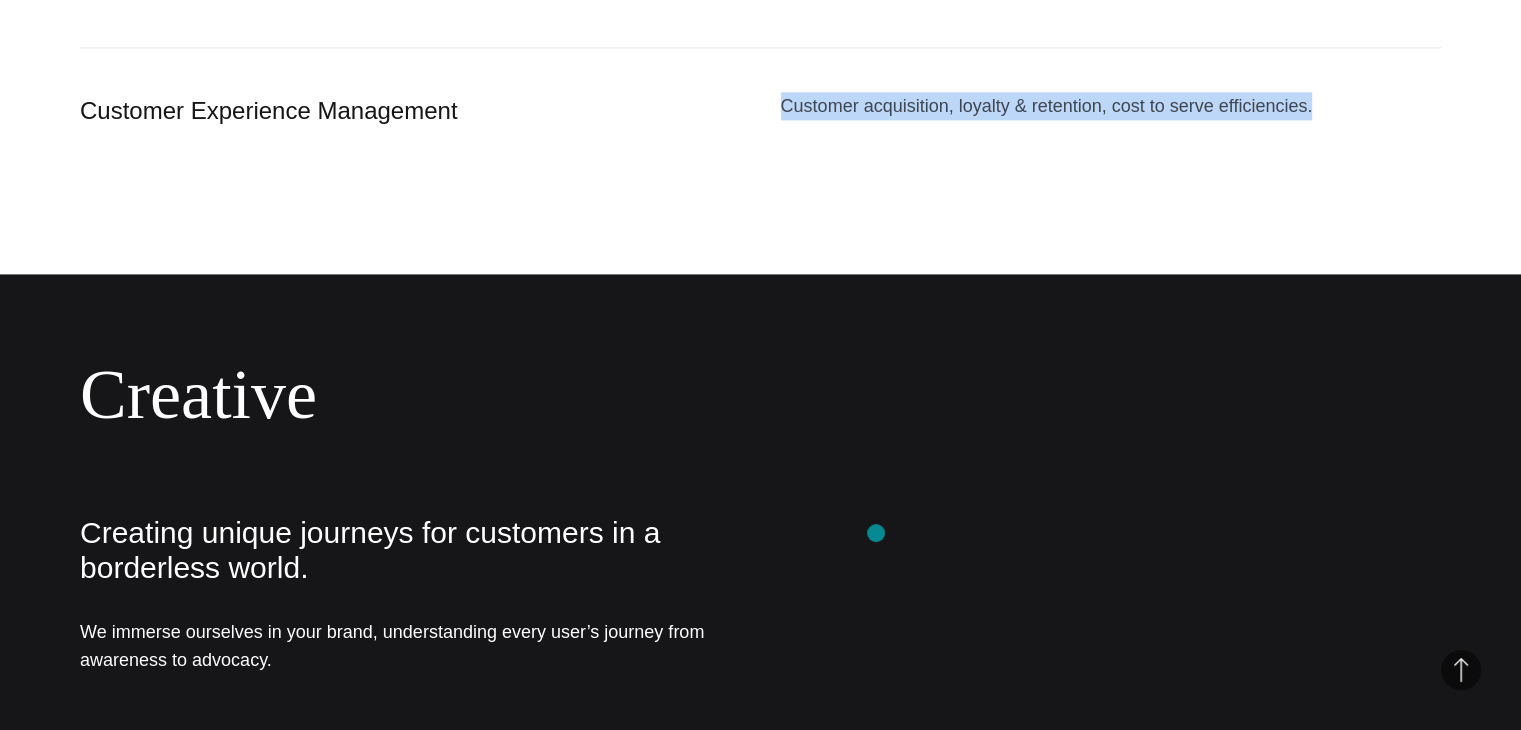 scroll, scrollTop: 2900, scrollLeft: 0, axis: vertical 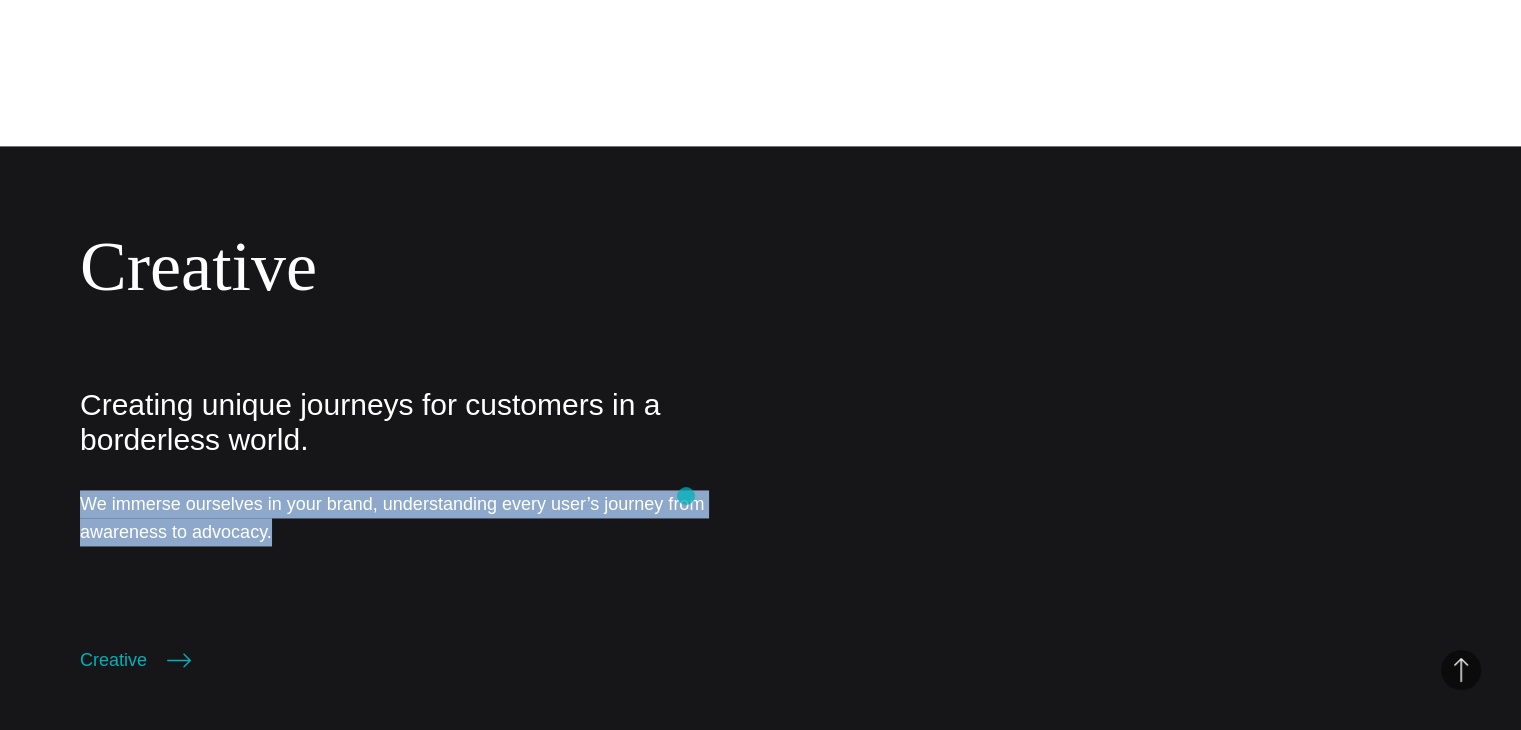 drag, startPoint x: 68, startPoint y: 461, endPoint x: 686, endPoint y: 496, distance: 618.9903 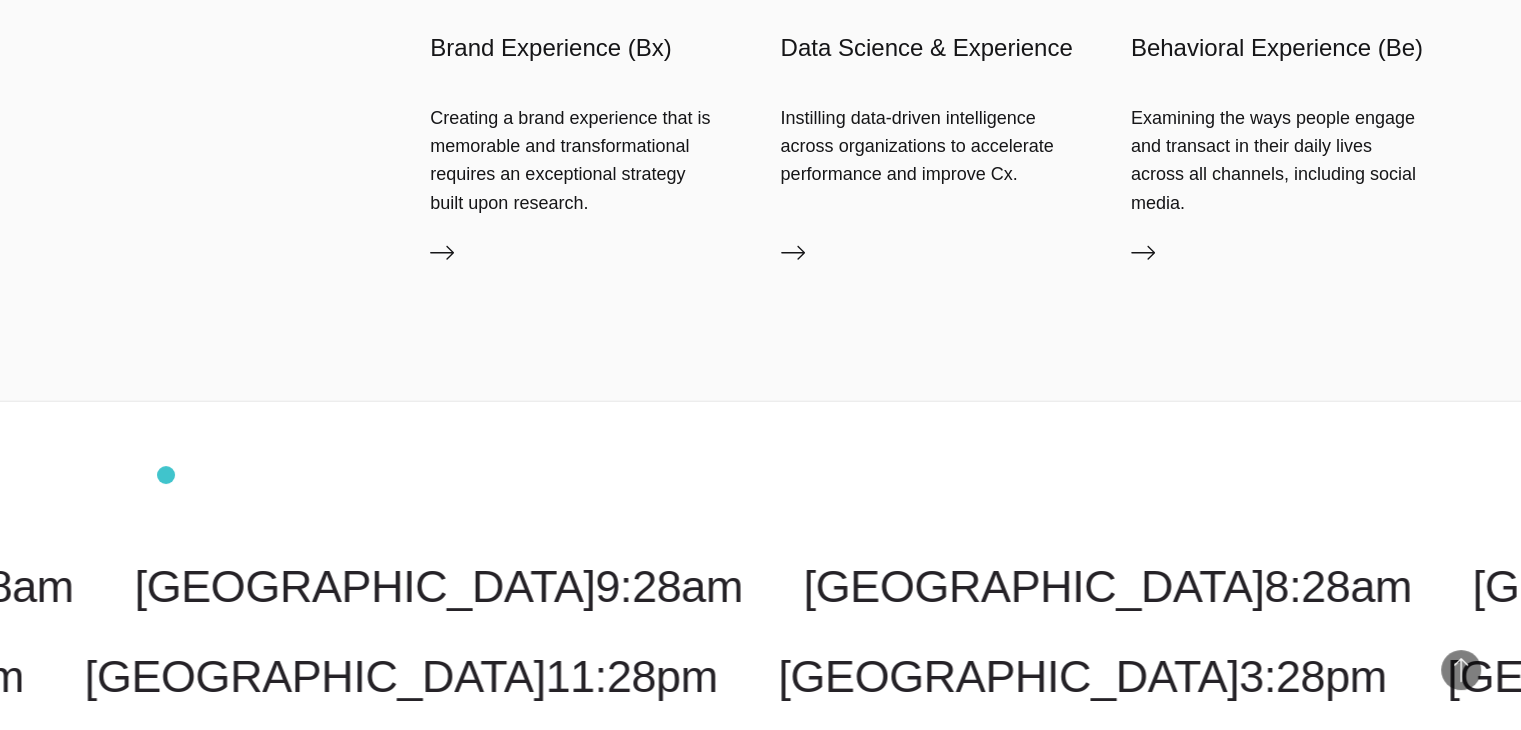 scroll, scrollTop: 4900, scrollLeft: 0, axis: vertical 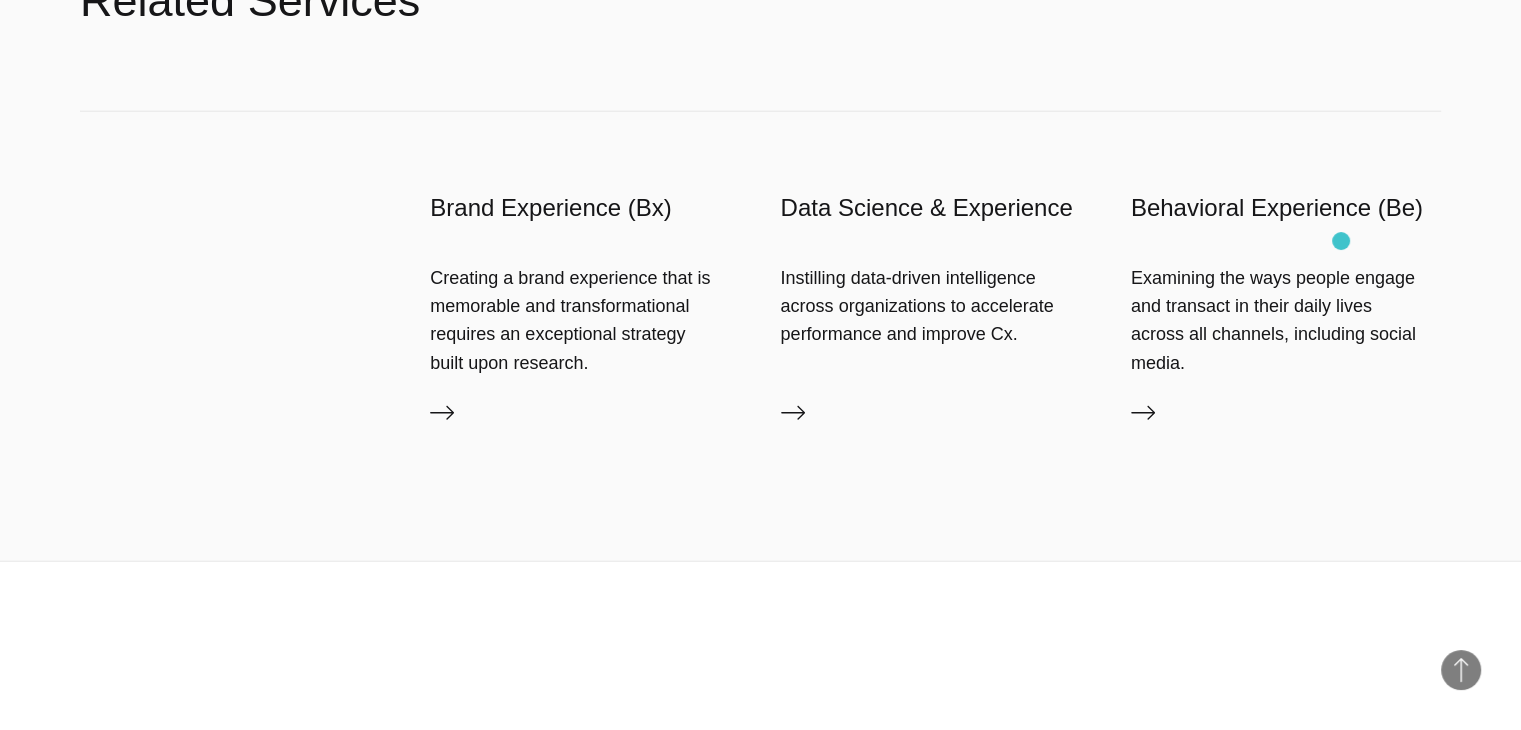 click on "Examining the ways people engage and transact in their daily lives across all channels, including social media." at bounding box center [1286, 320] 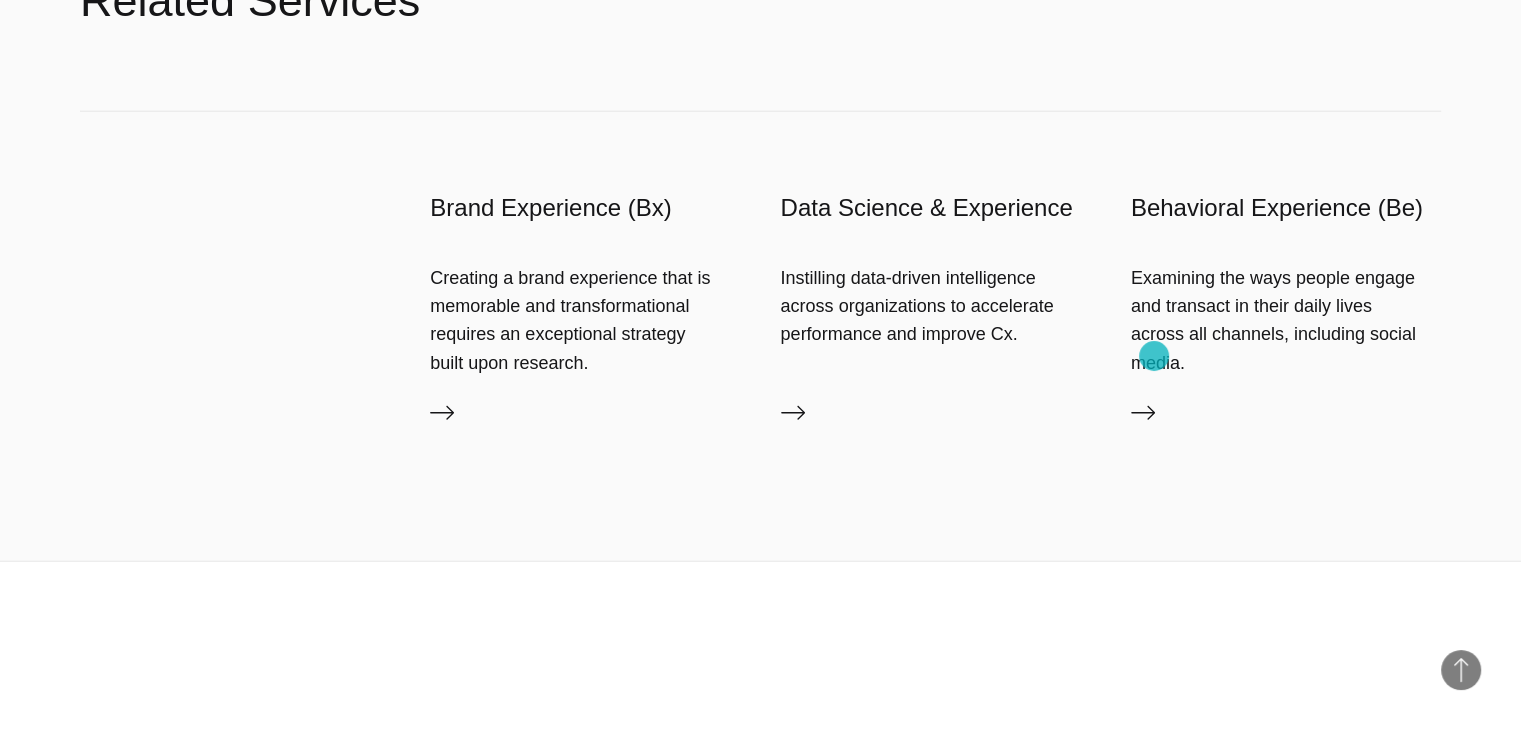 click 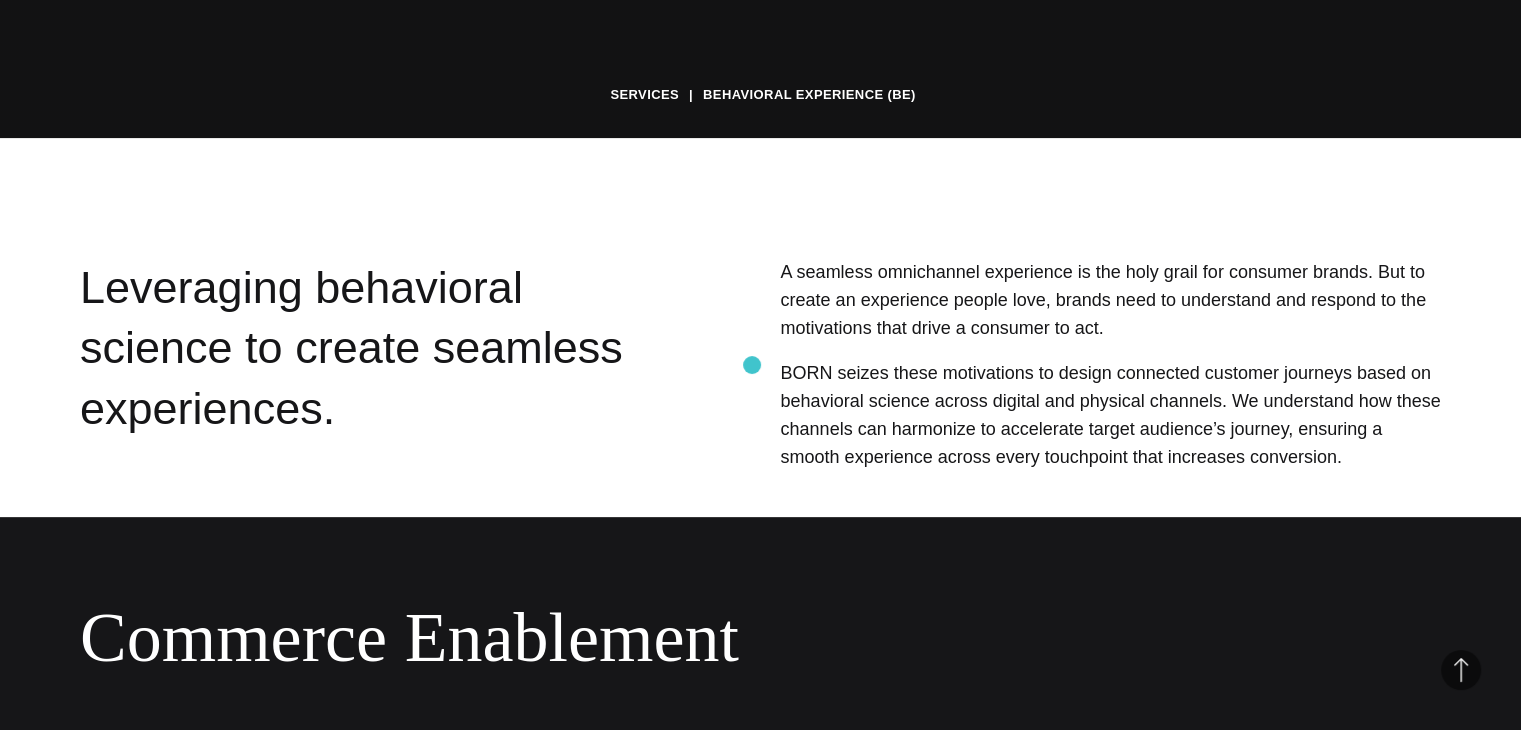 scroll, scrollTop: 700, scrollLeft: 0, axis: vertical 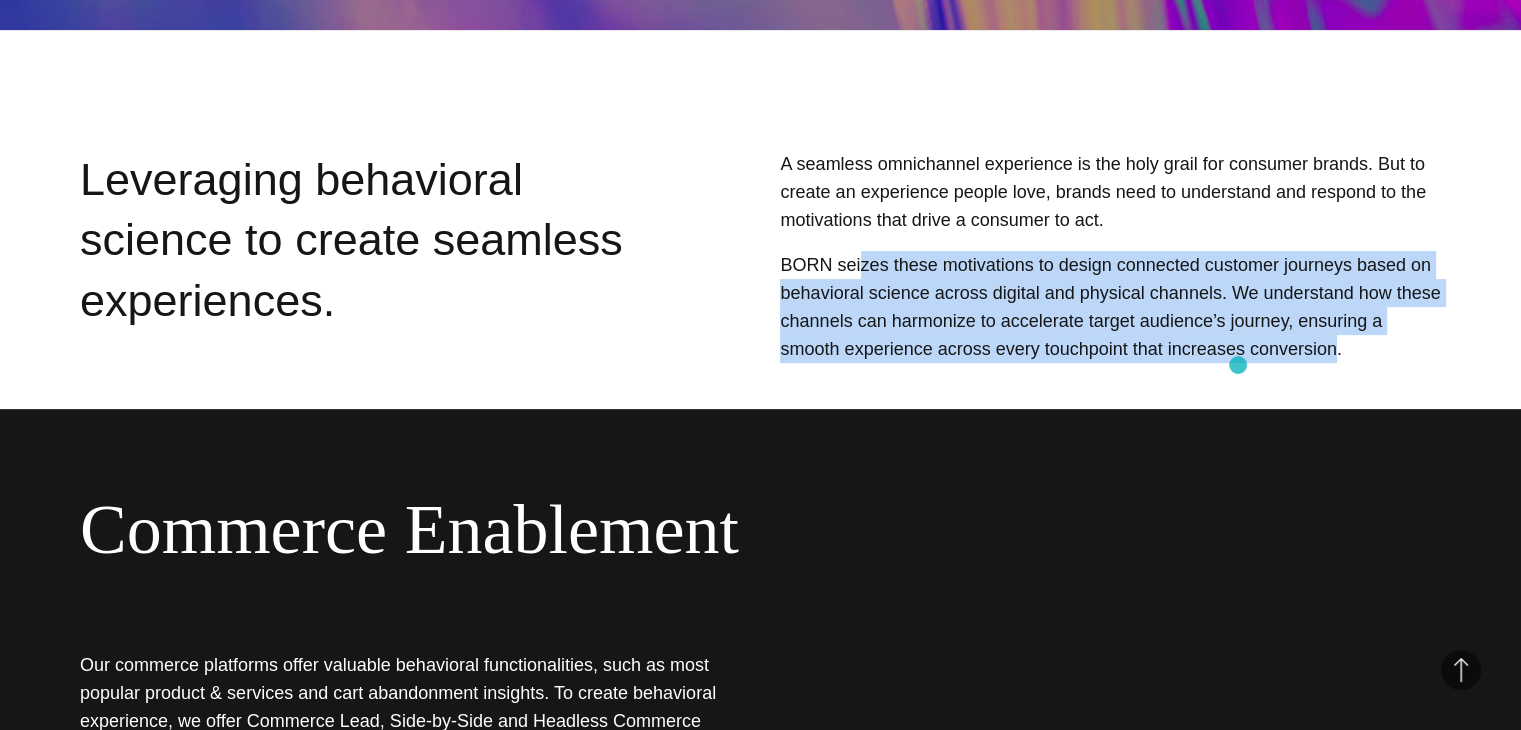 drag, startPoint x: 973, startPoint y: 281, endPoint x: 1238, endPoint y: 365, distance: 277.9946 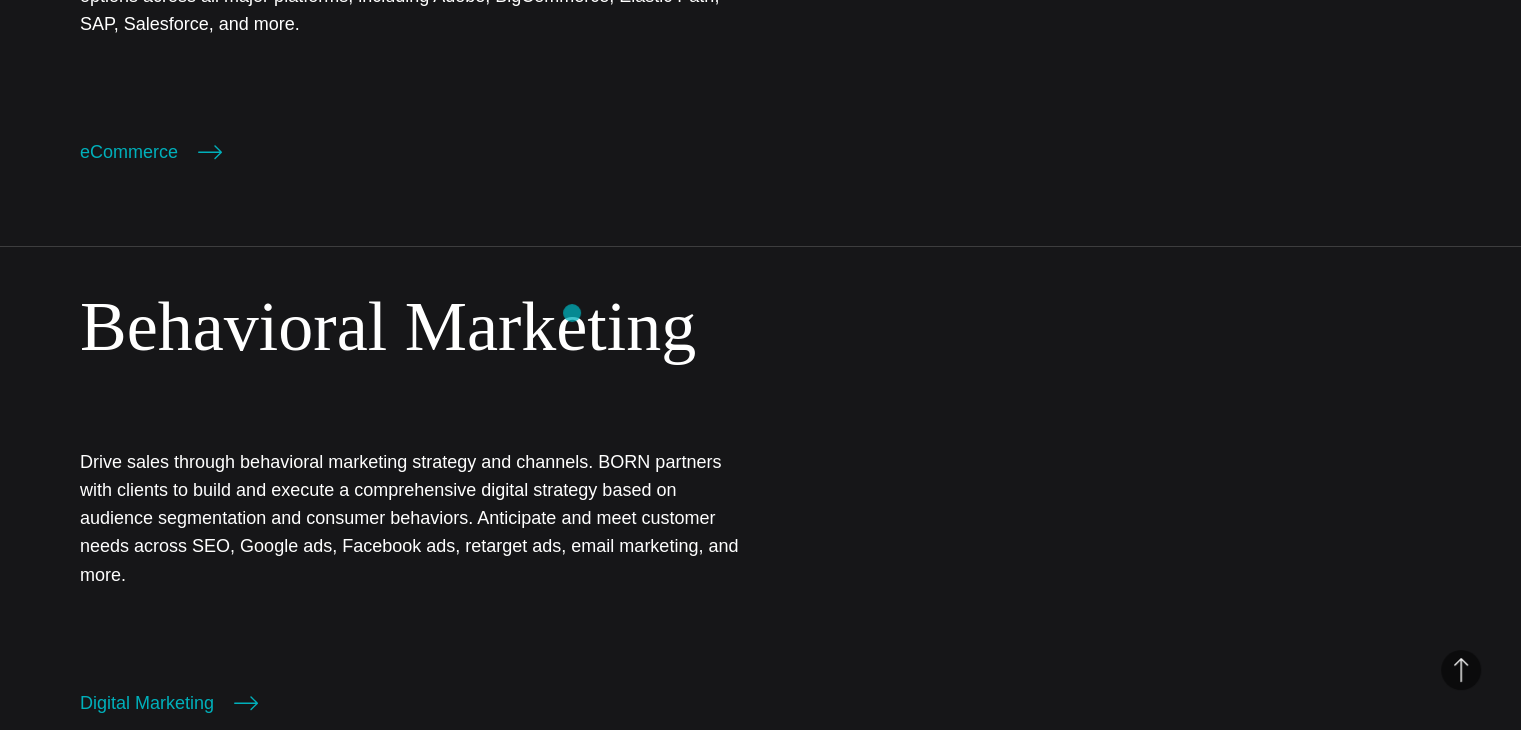 scroll, scrollTop: 1500, scrollLeft: 0, axis: vertical 